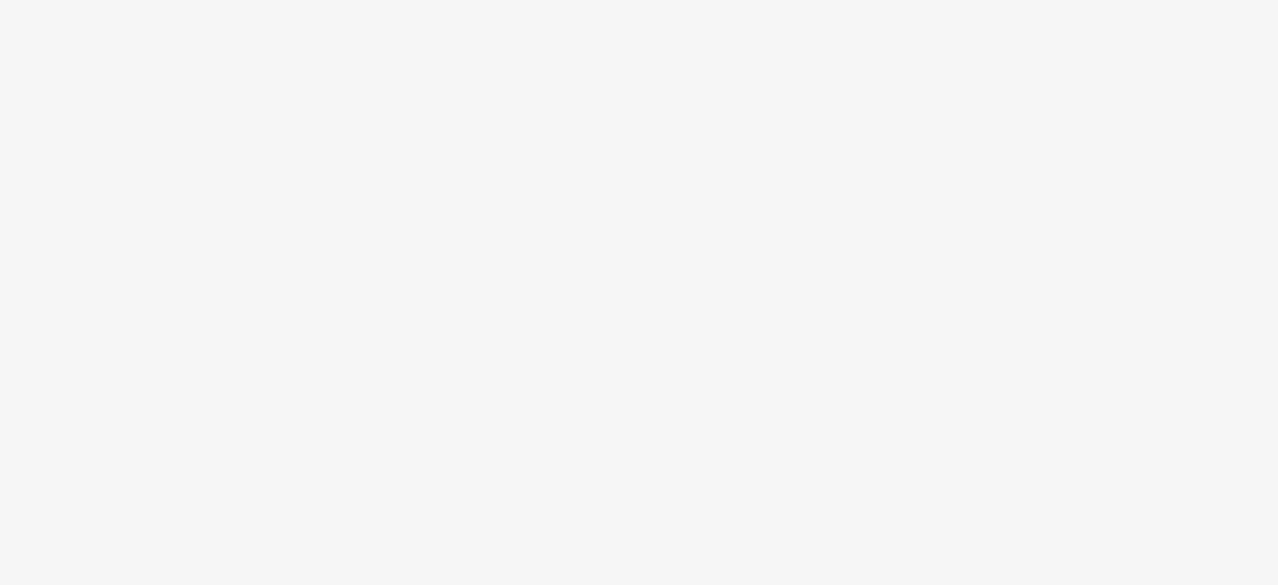 scroll, scrollTop: 0, scrollLeft: 0, axis: both 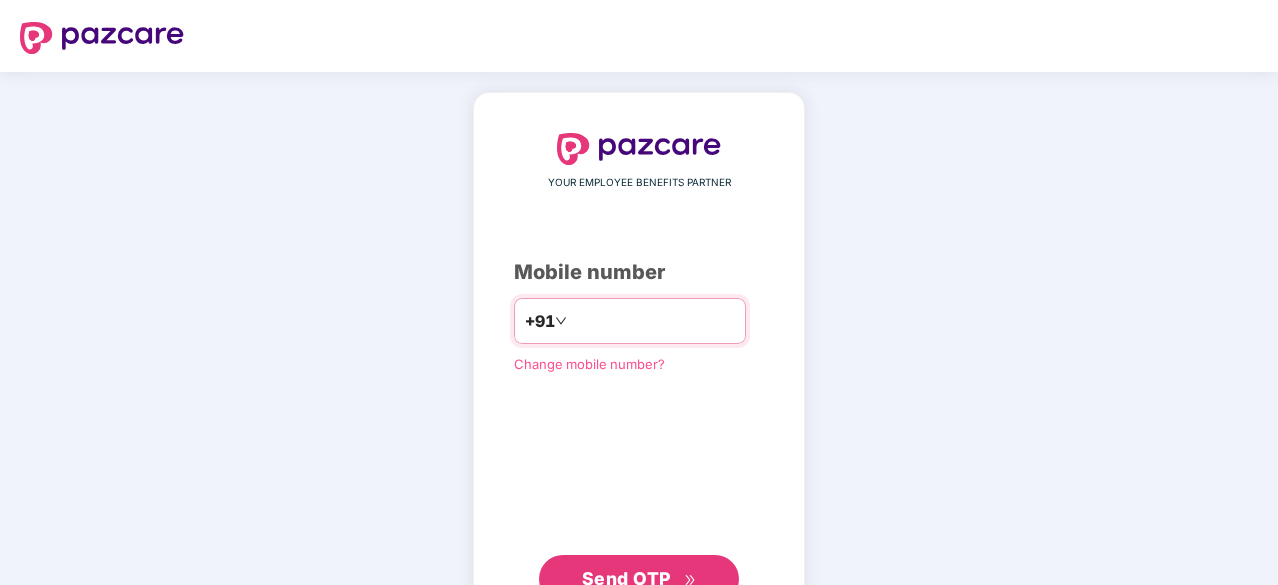 type on "**********" 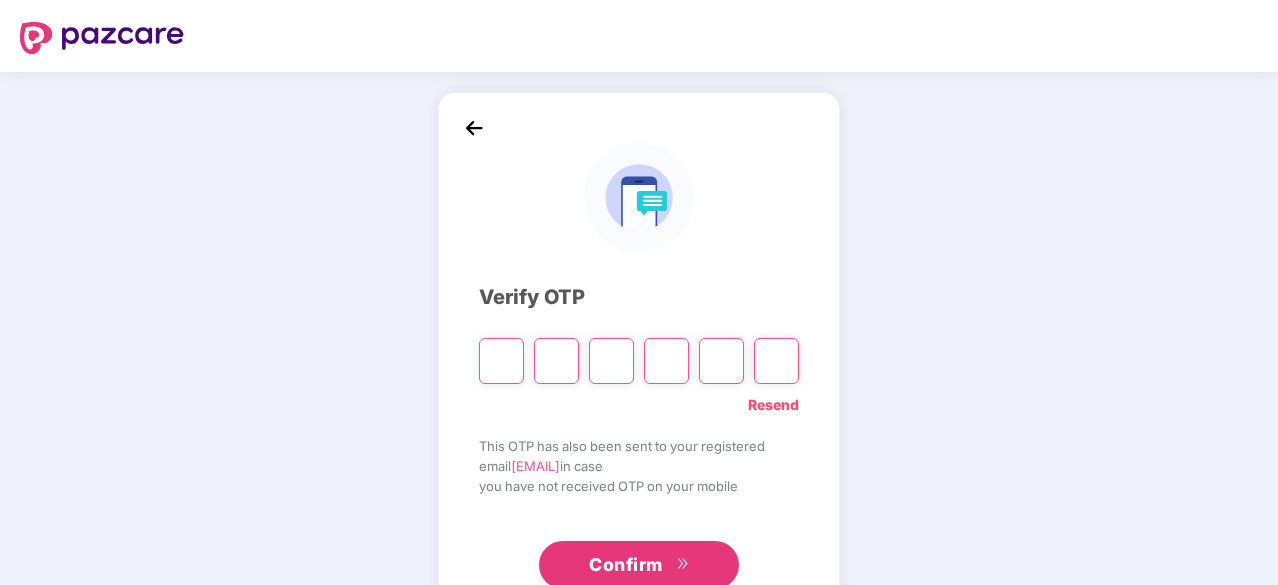 type on "*" 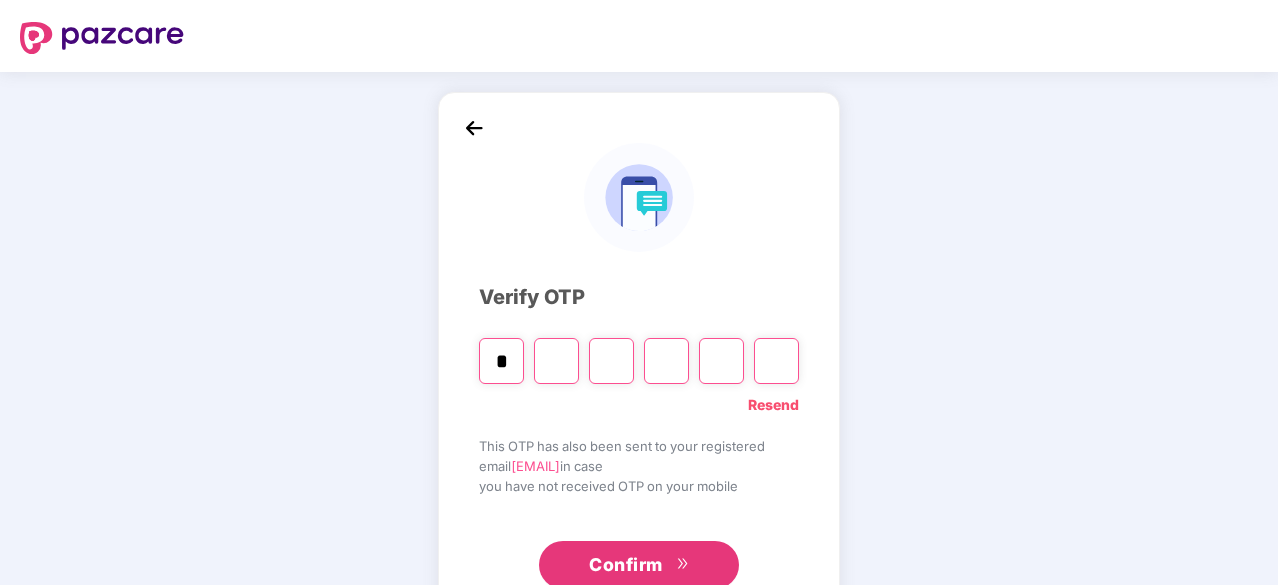 type on "*" 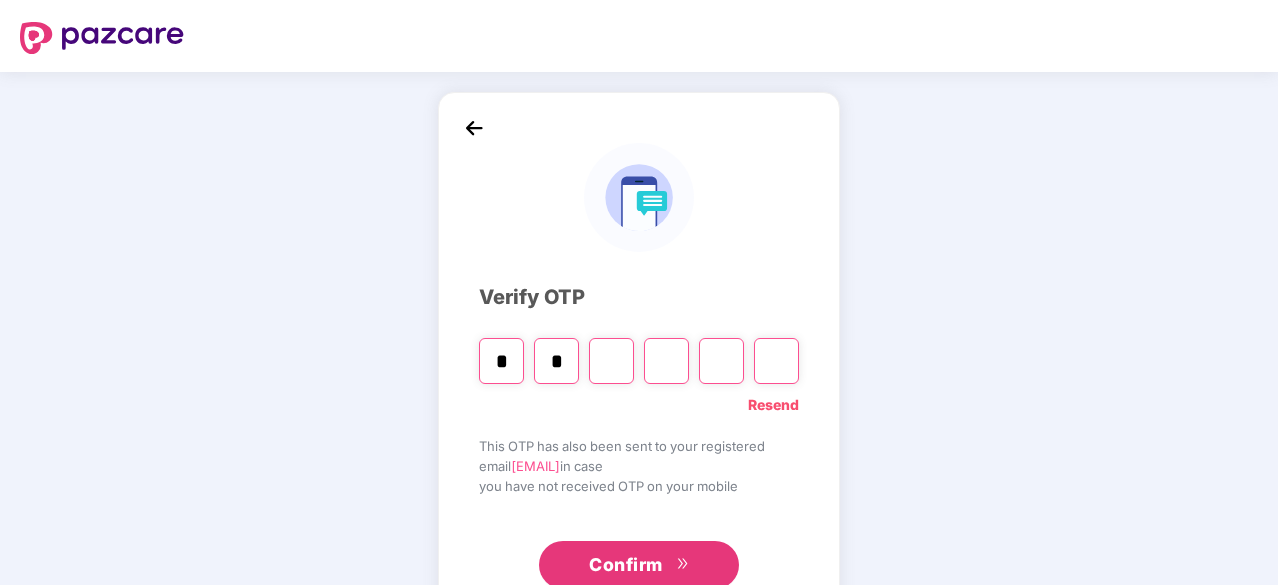 type on "*" 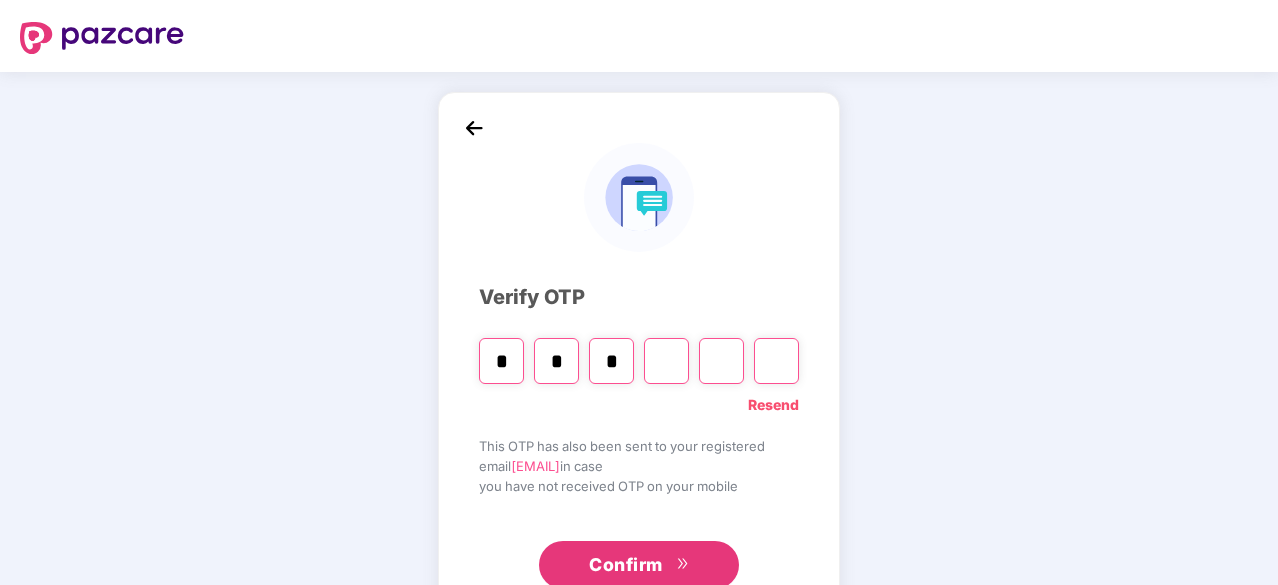type on "*" 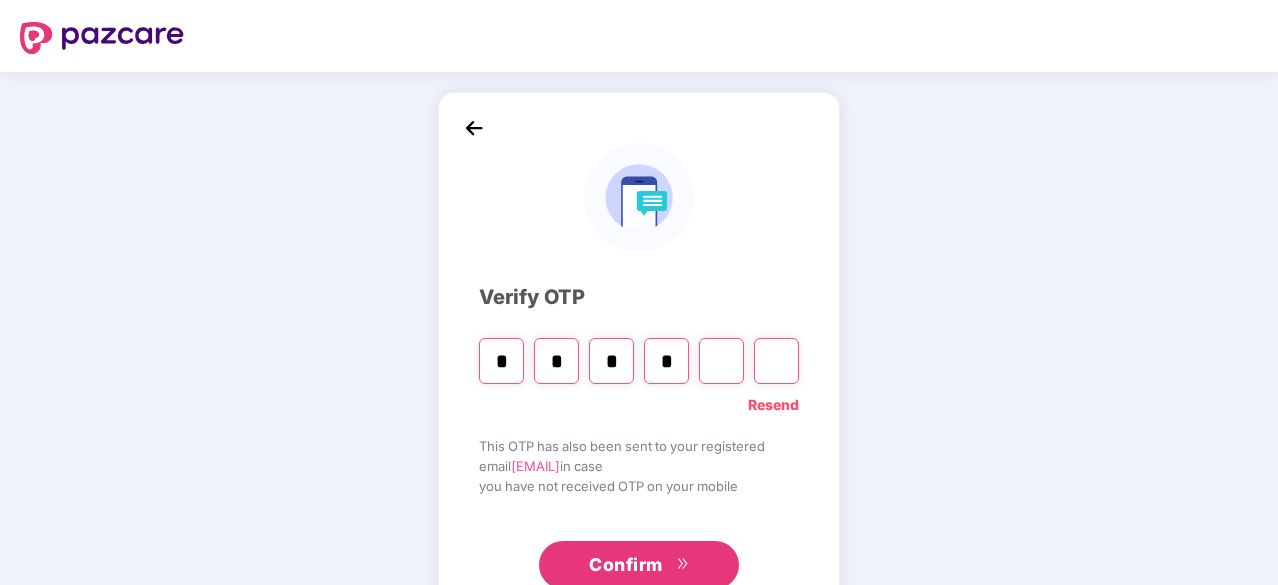 type on "*" 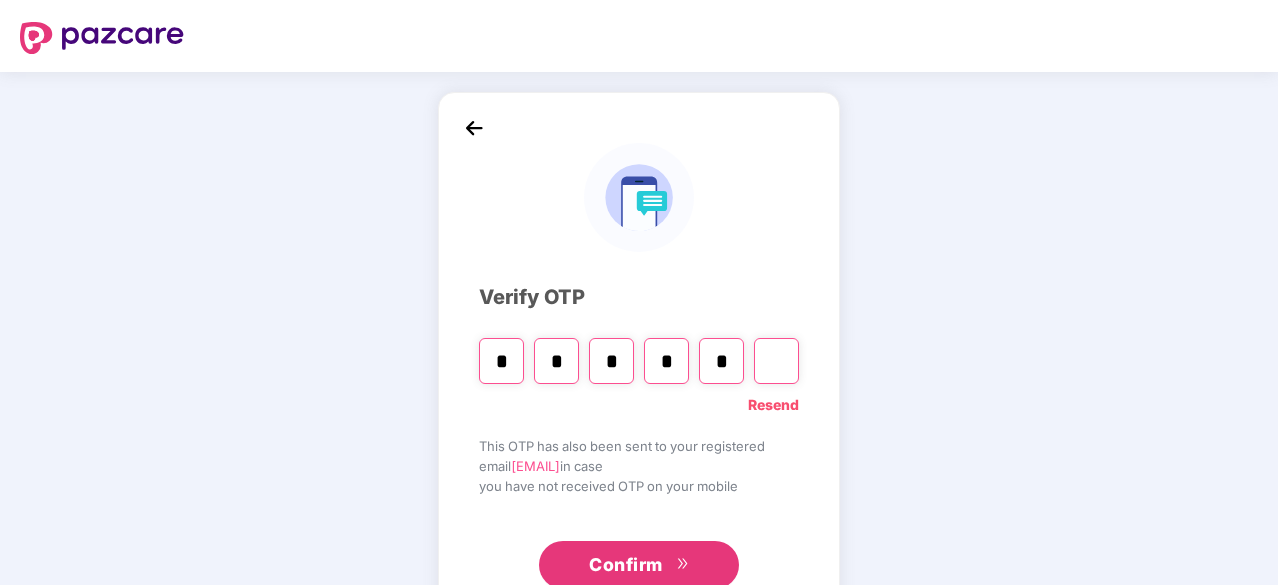 type on "*" 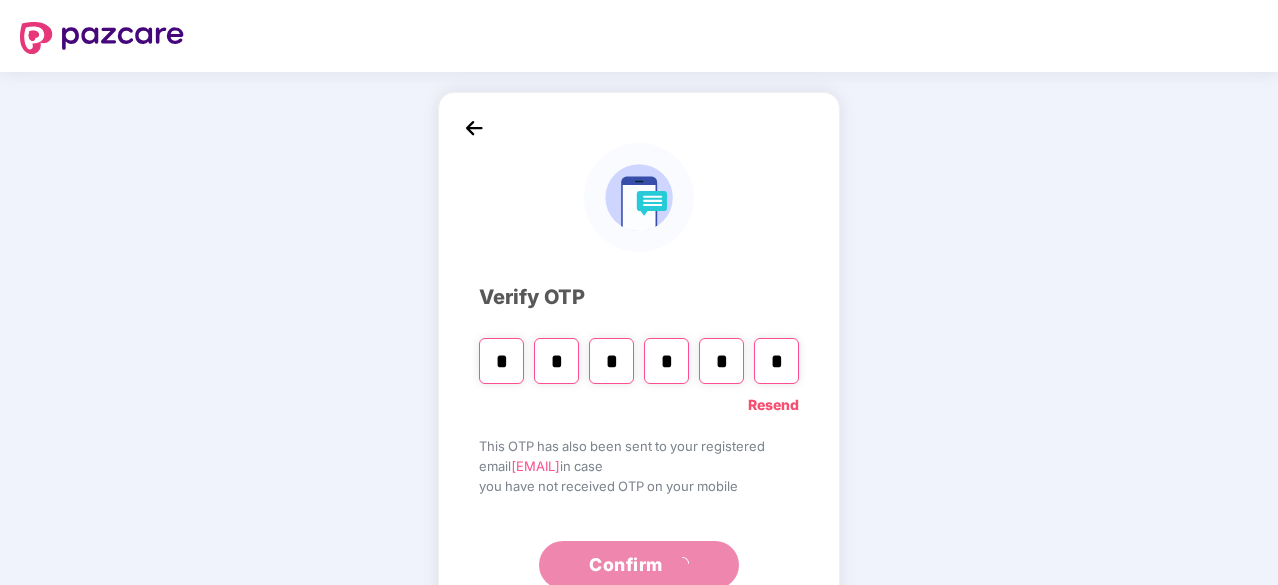 scroll, scrollTop: 66, scrollLeft: 0, axis: vertical 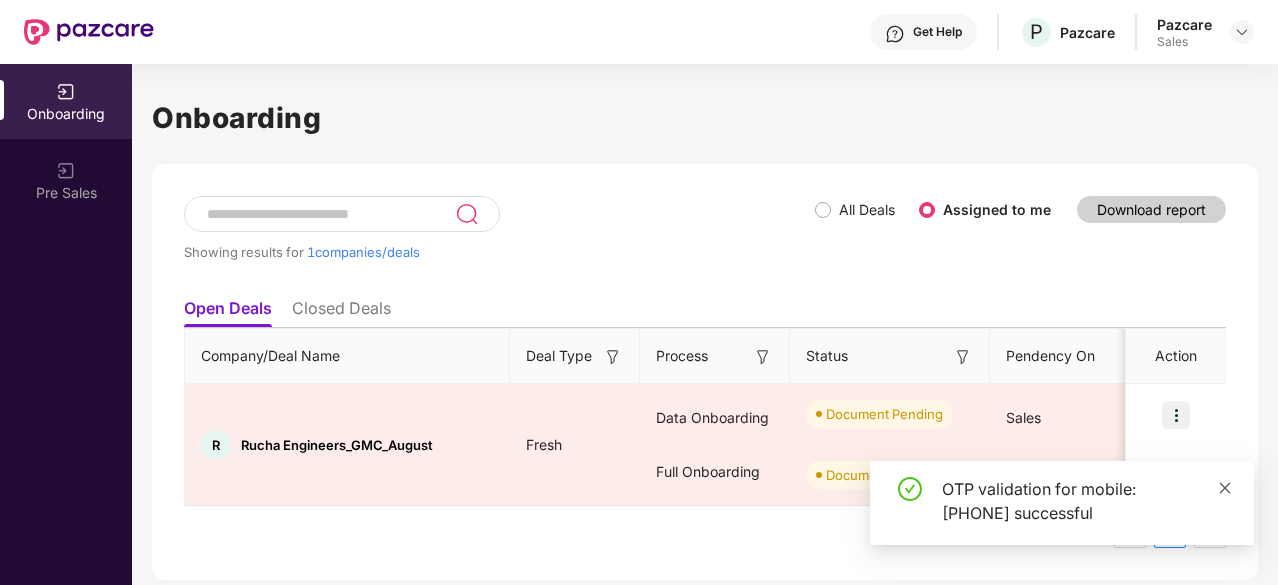 click 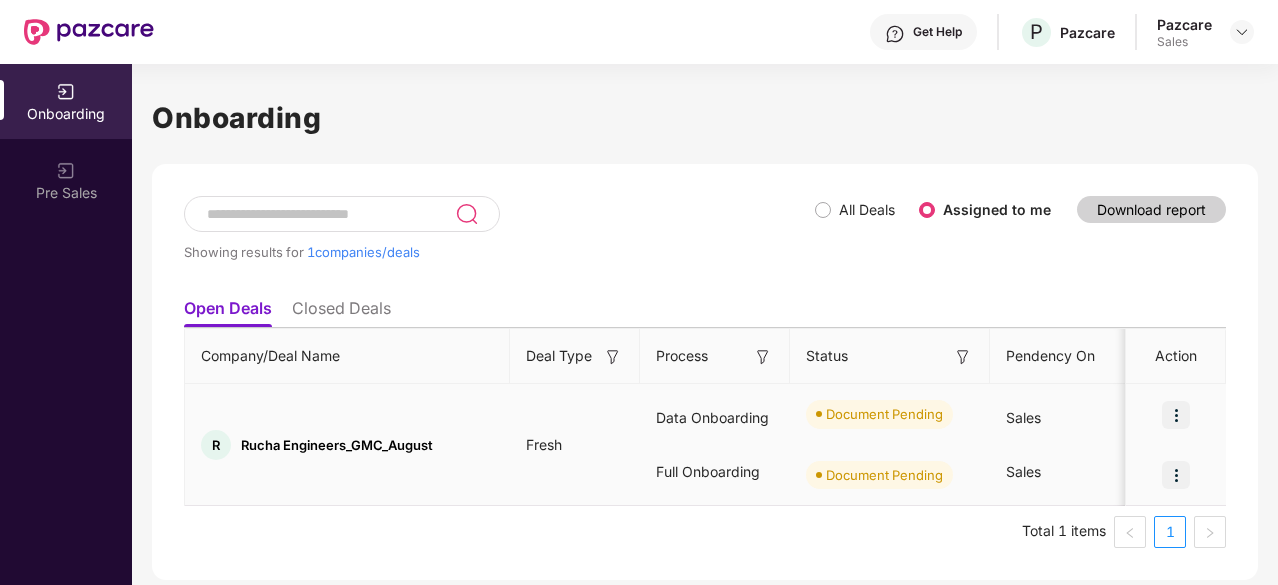 click at bounding box center [1176, 415] 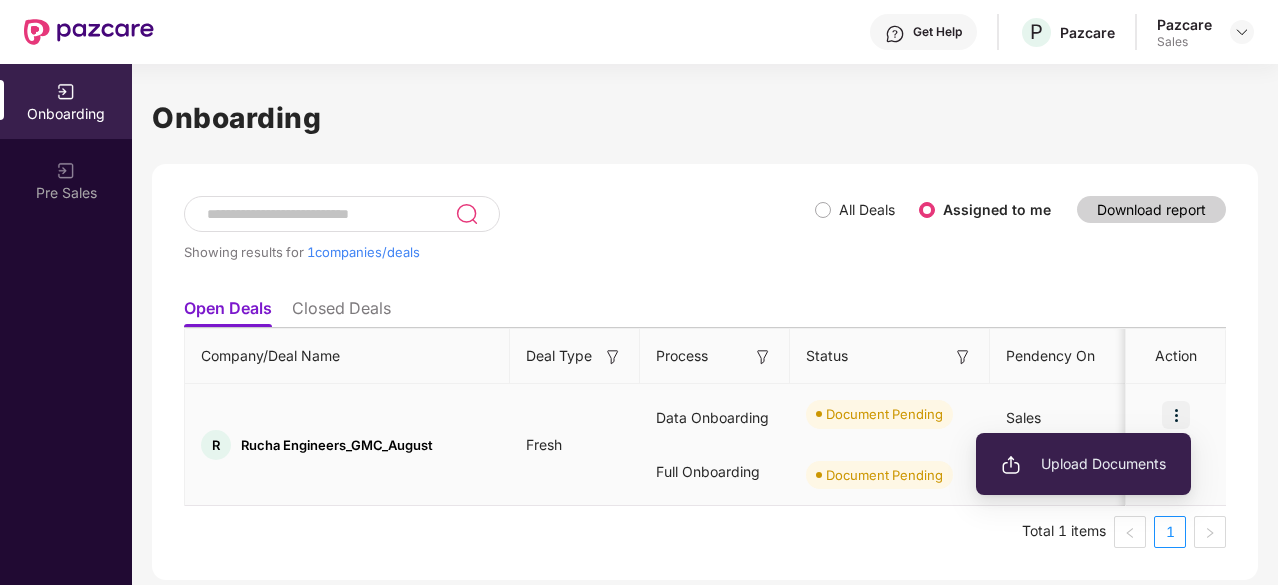 click on "Upload Documents" at bounding box center [1083, 464] 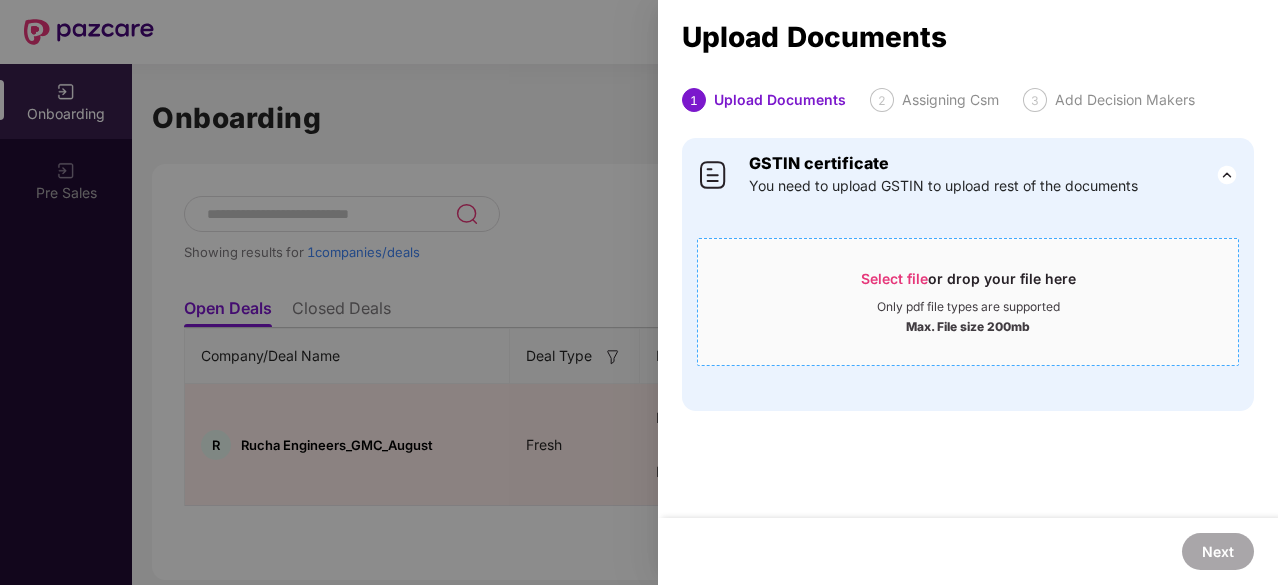 click on "Select file" at bounding box center (894, 278) 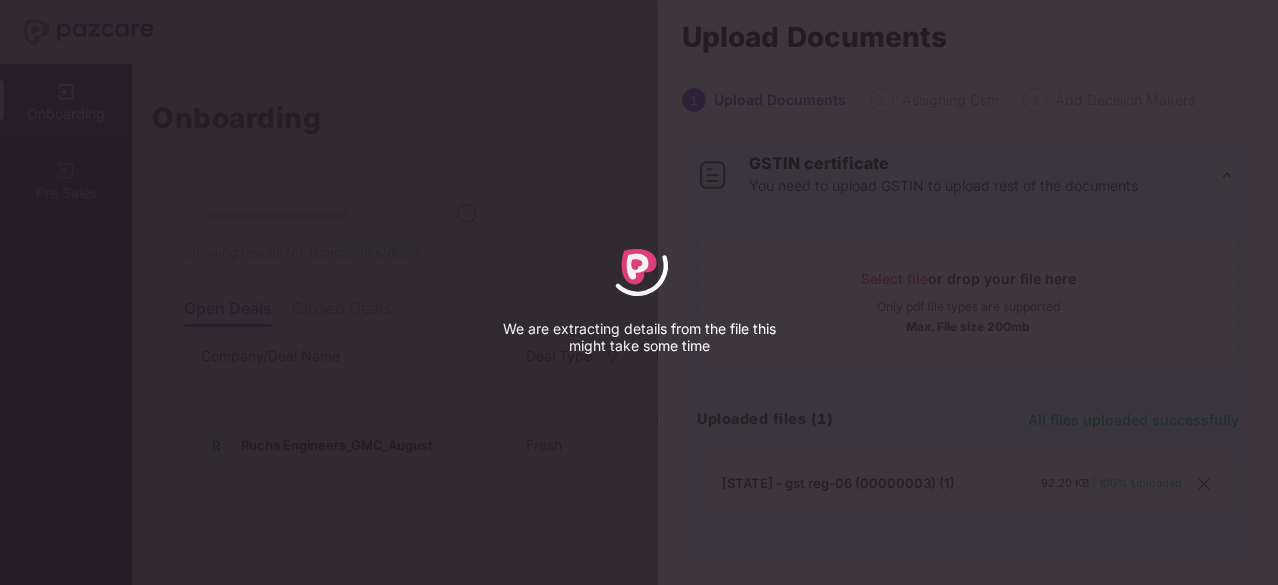 select on "*****" 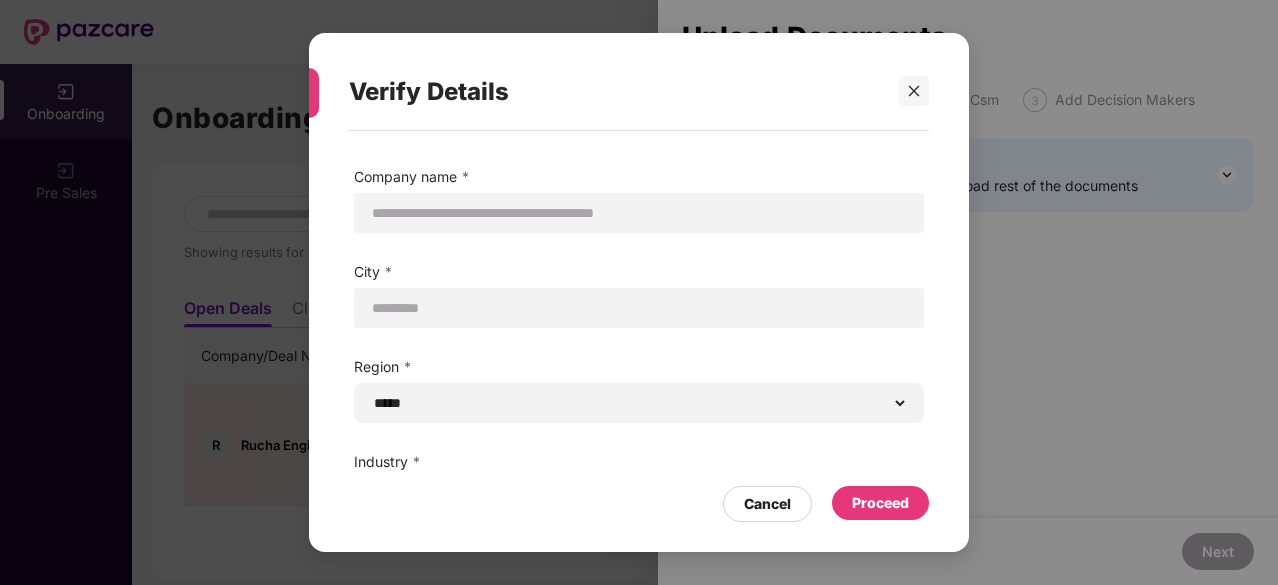 scroll, scrollTop: 142, scrollLeft: 0, axis: vertical 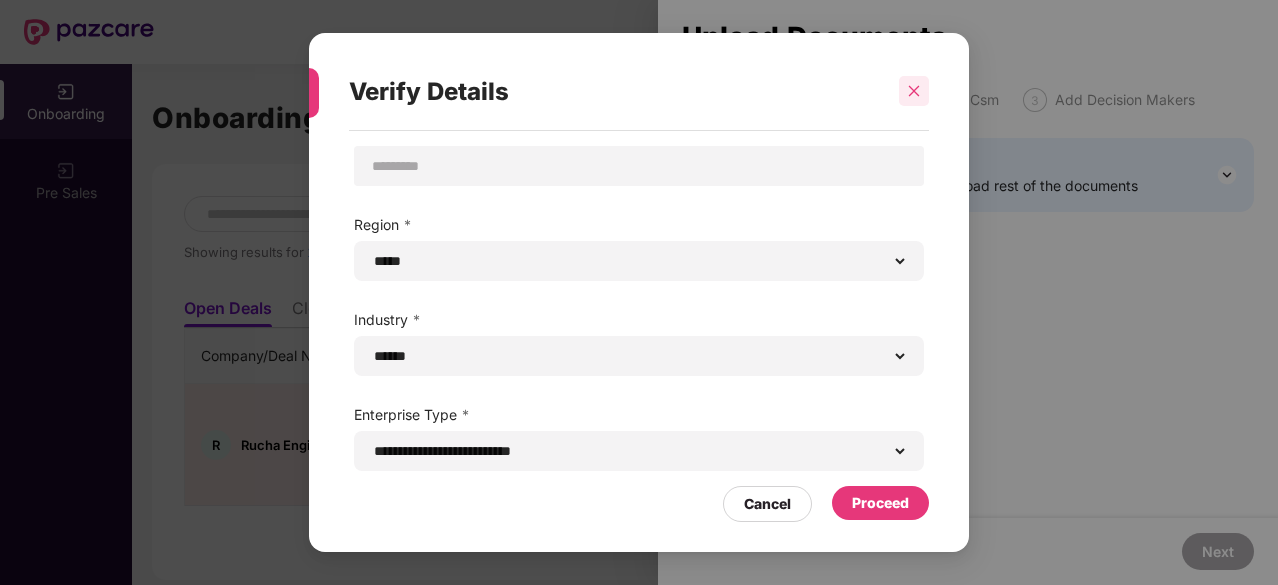 click 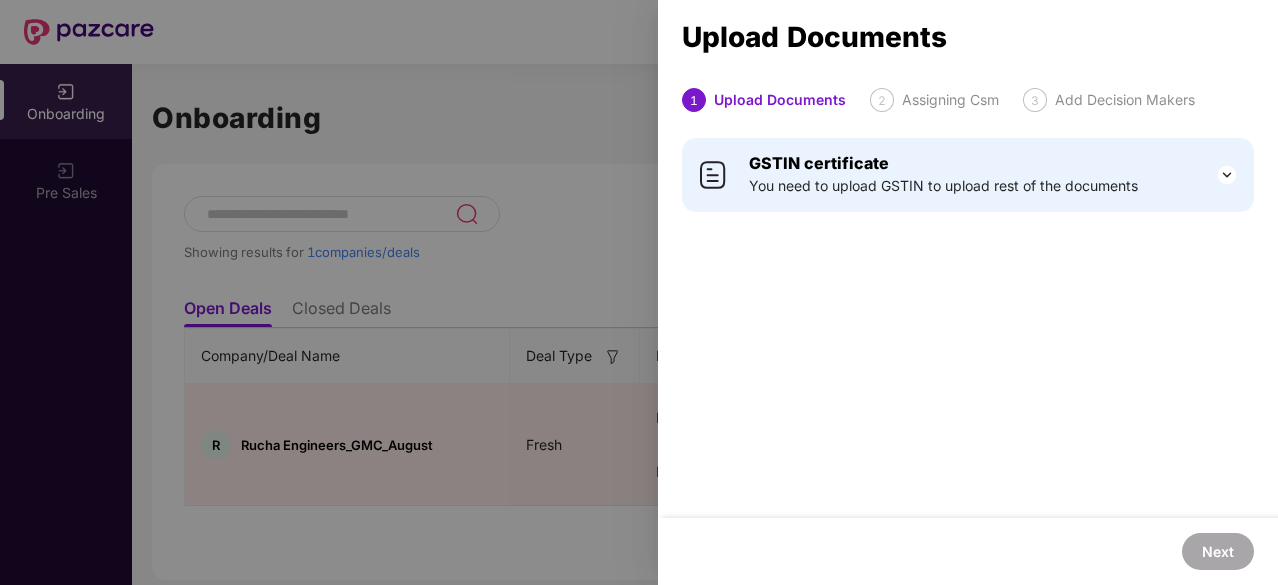 click on "You need to upload GSTIN to upload rest of the documents" at bounding box center (943, 186) 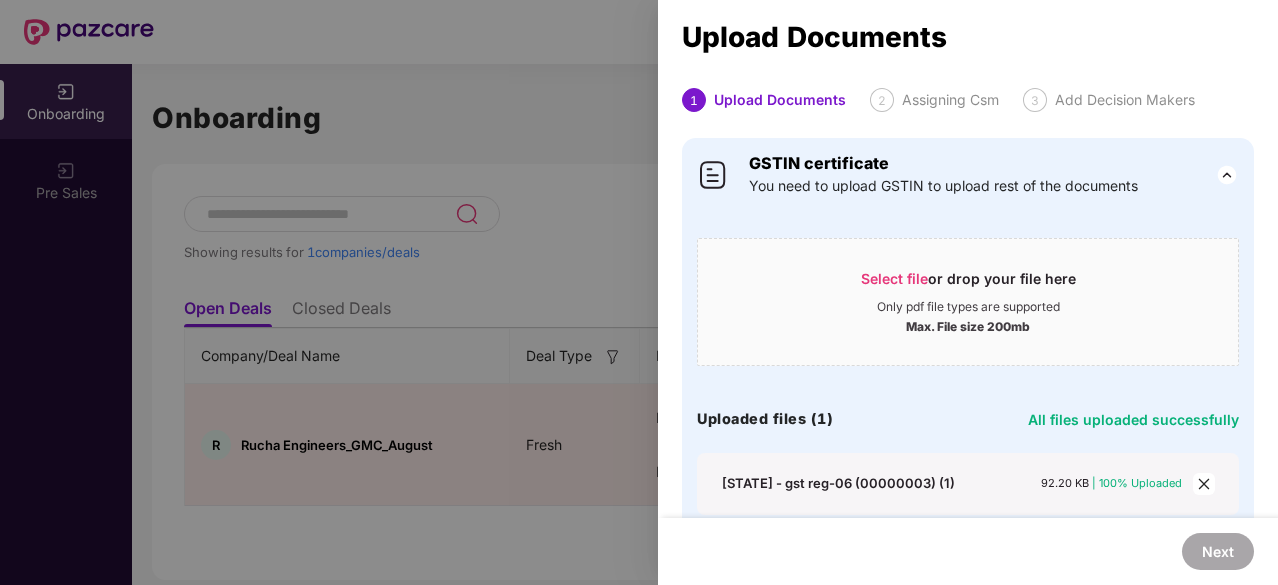 click 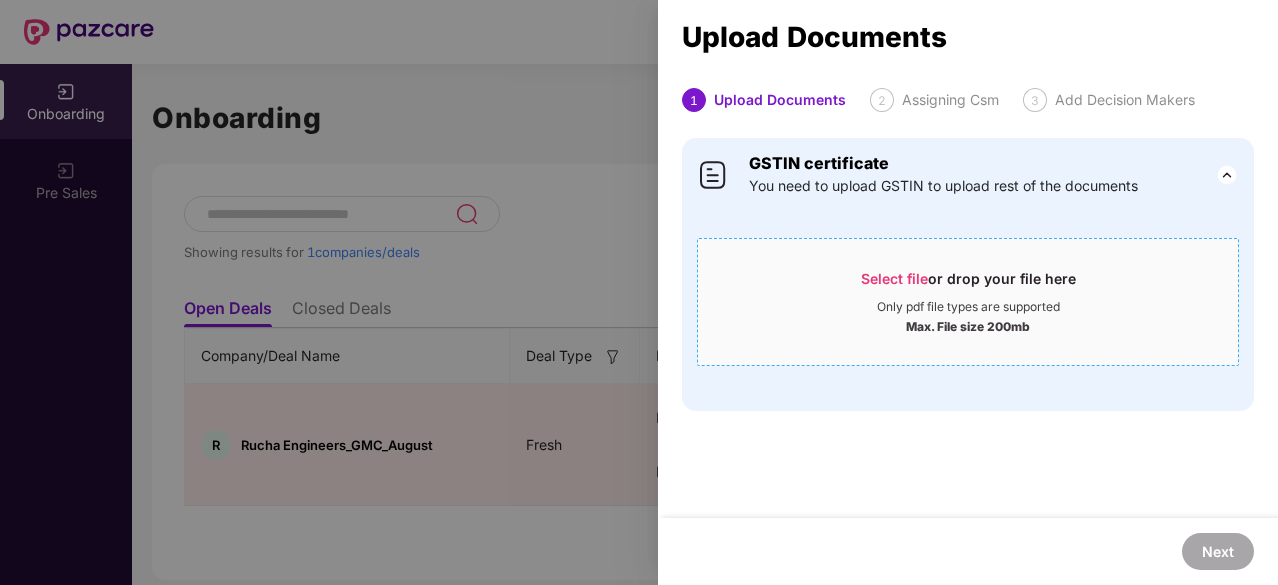 click on "Select file" at bounding box center [894, 278] 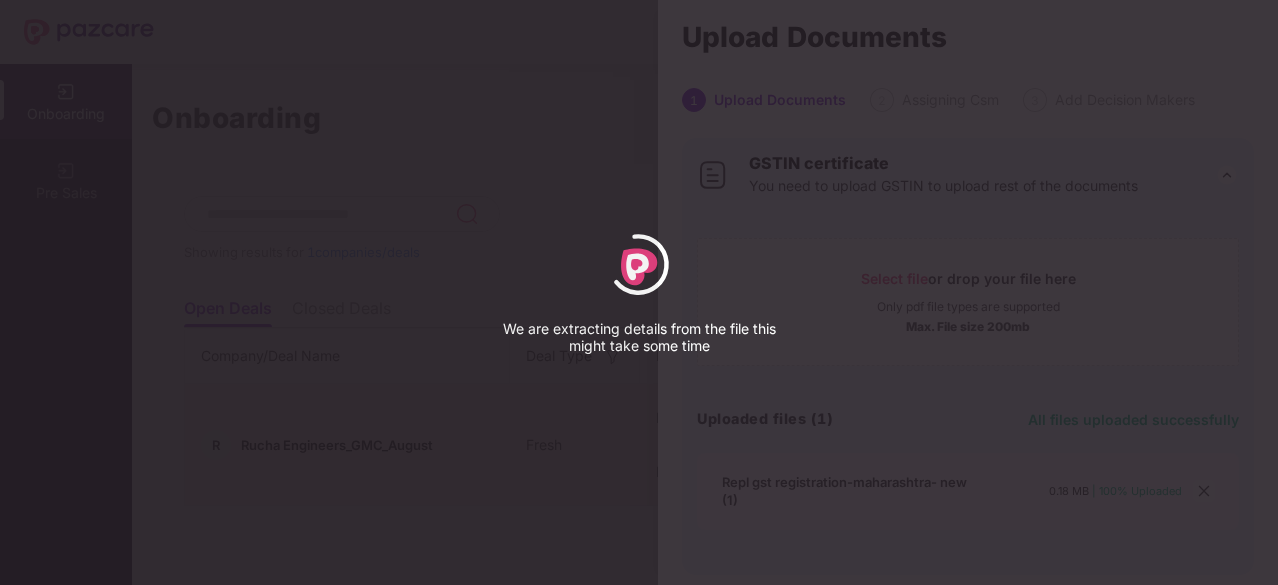 type on "**********" 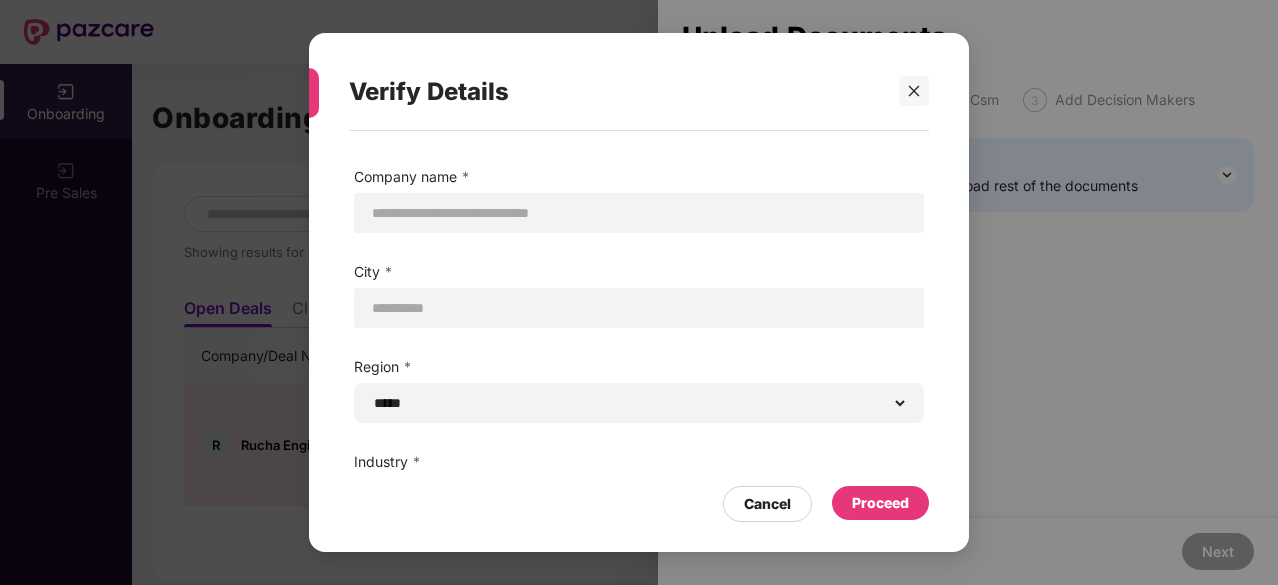 scroll, scrollTop: 142, scrollLeft: 0, axis: vertical 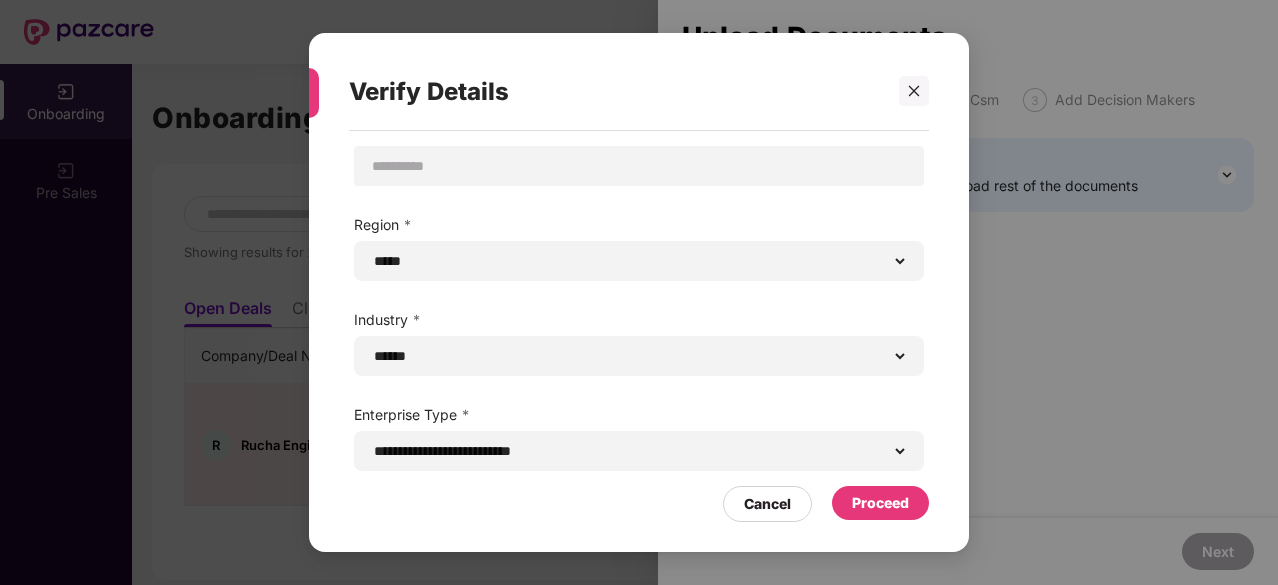 click on "Proceed" at bounding box center (880, 503) 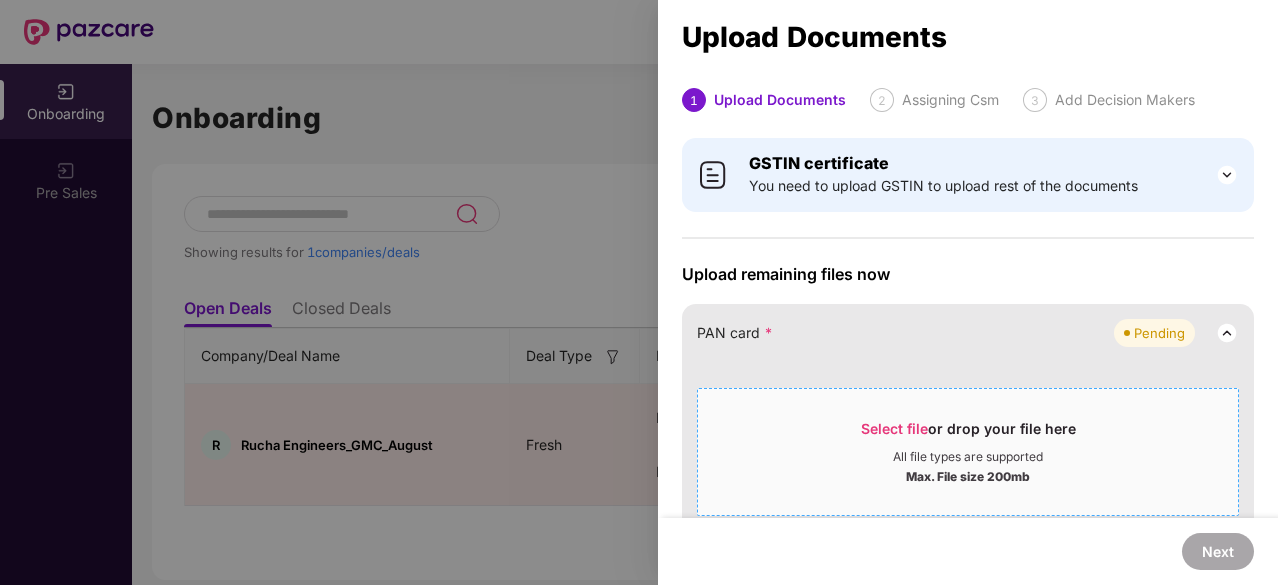 click on "Select file  or drop your file here" at bounding box center [968, 434] 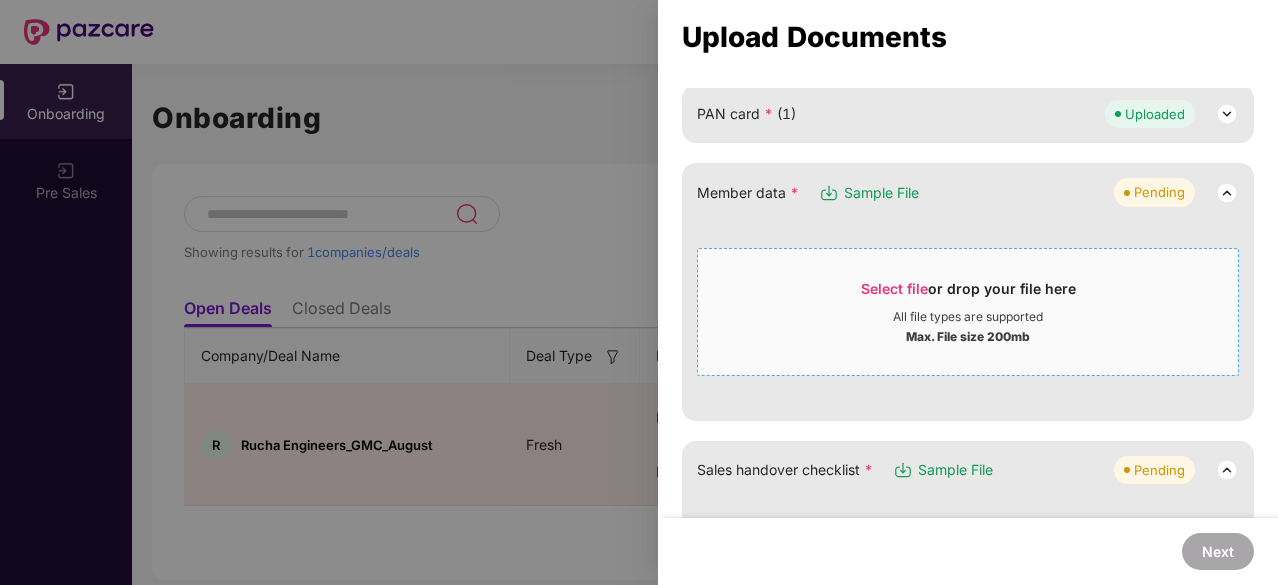 scroll, scrollTop: 220, scrollLeft: 0, axis: vertical 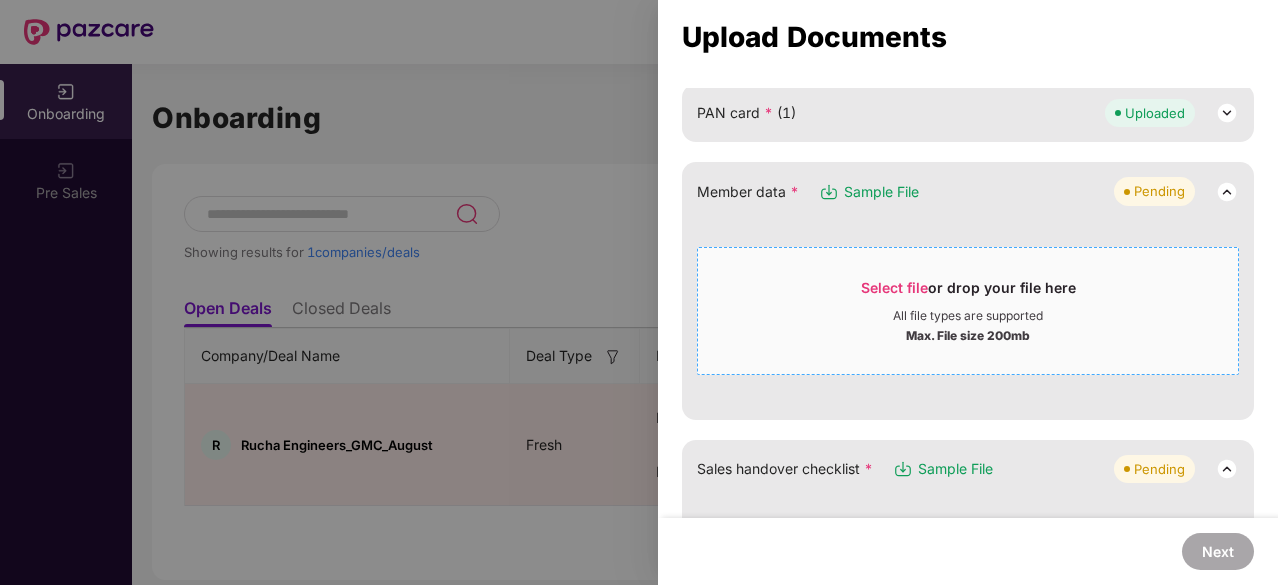 click on "Select file" at bounding box center (894, 287) 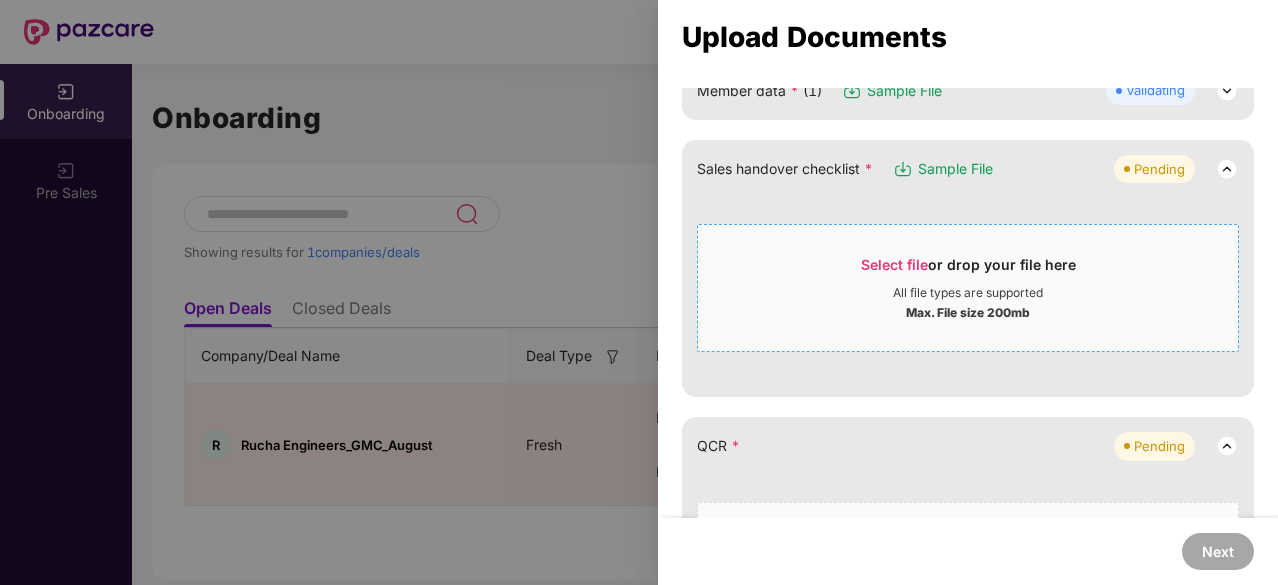 scroll, scrollTop: 322, scrollLeft: 0, axis: vertical 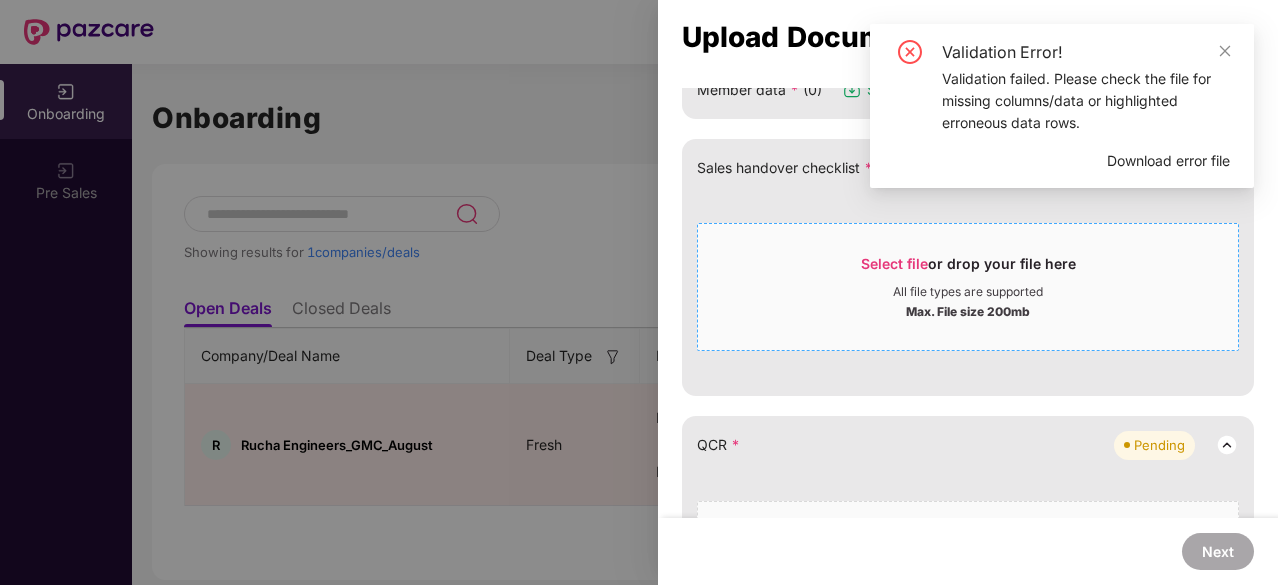 click on "All file types are supported" at bounding box center [968, 292] 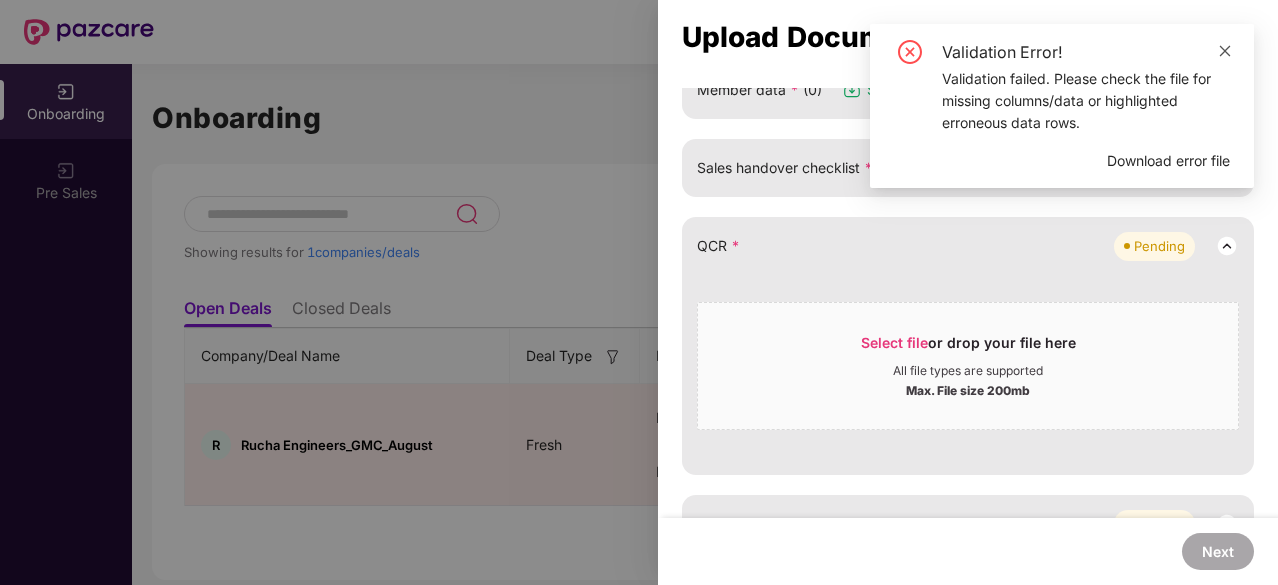 click 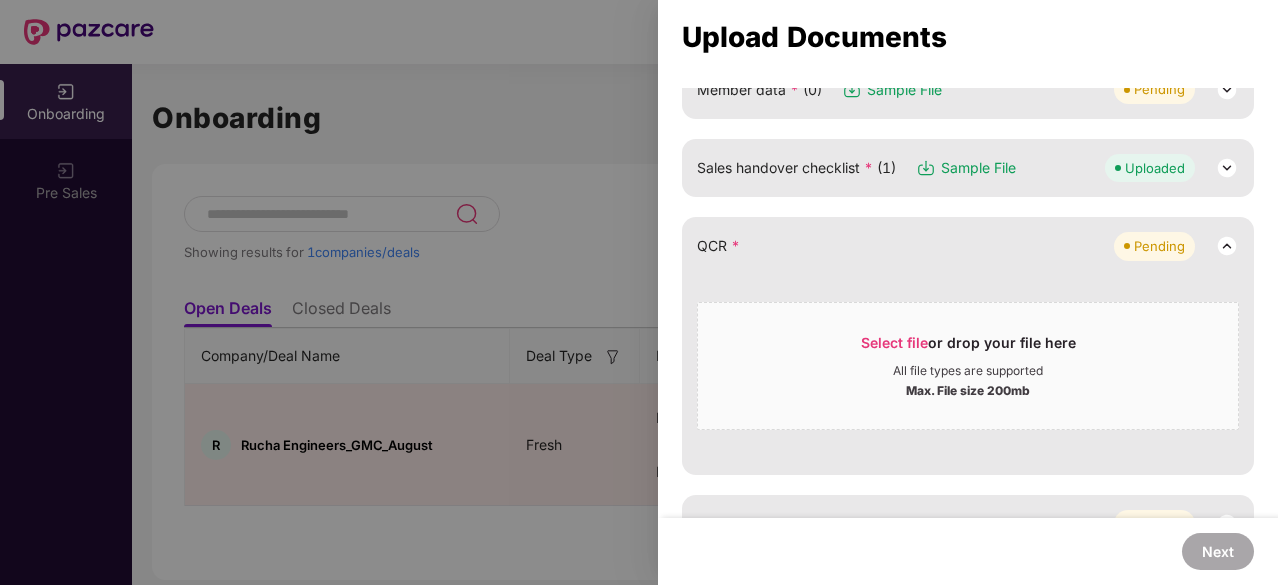 click on "Sales handover checklist   *   (1) Sample File Uploaded" at bounding box center (968, 168) 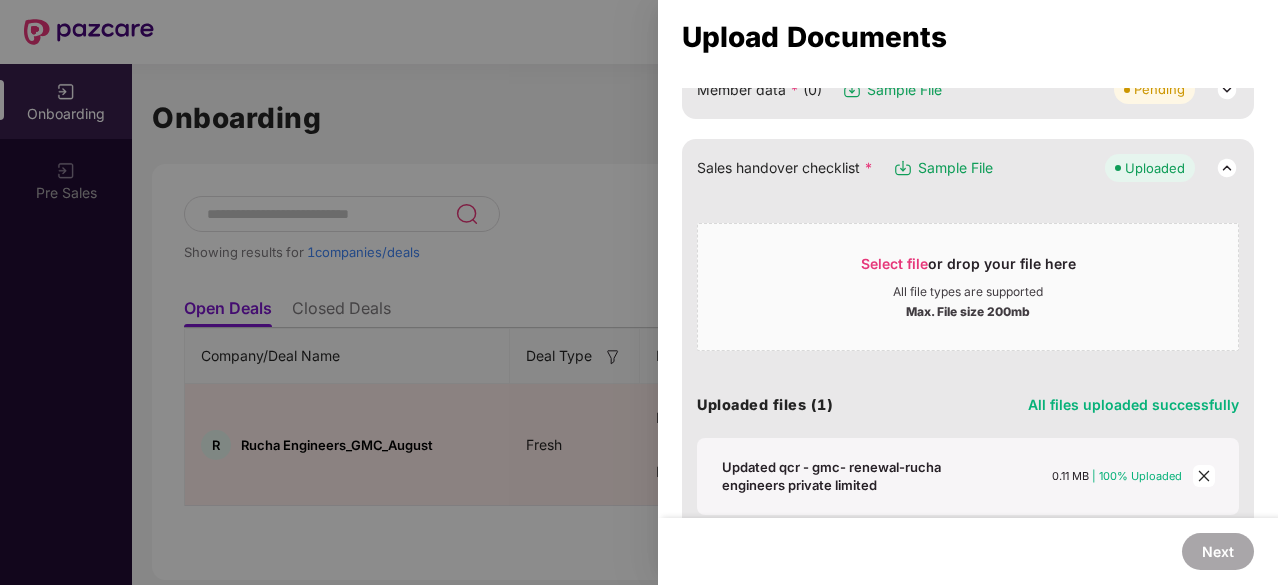 click on "Sample File" at bounding box center (955, 168) 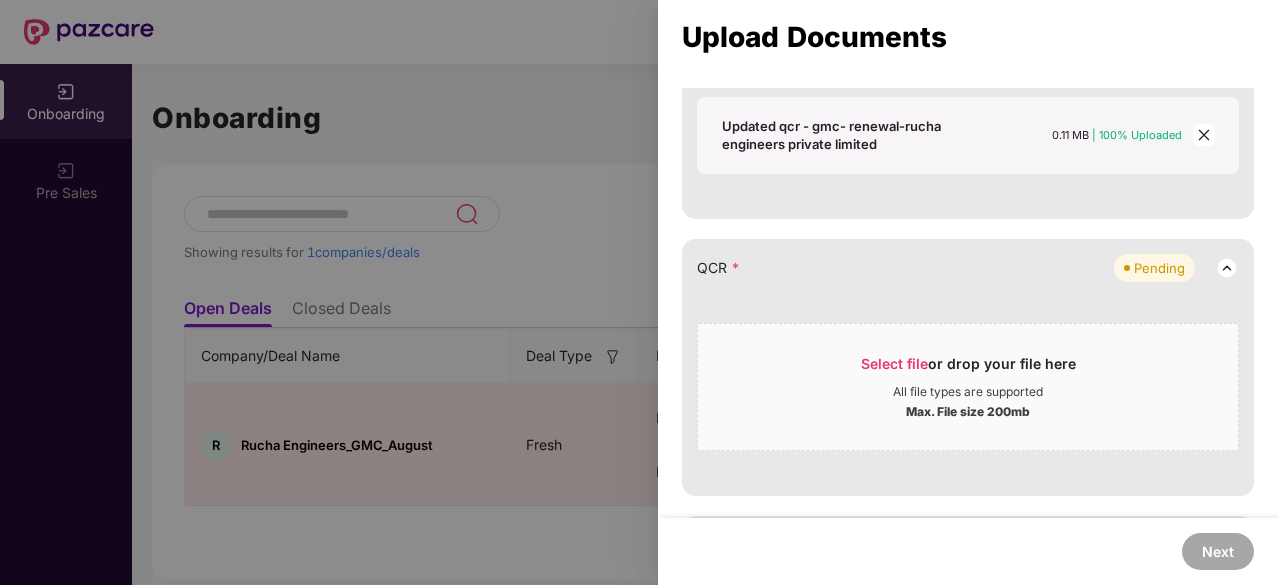 scroll, scrollTop: 664, scrollLeft: 0, axis: vertical 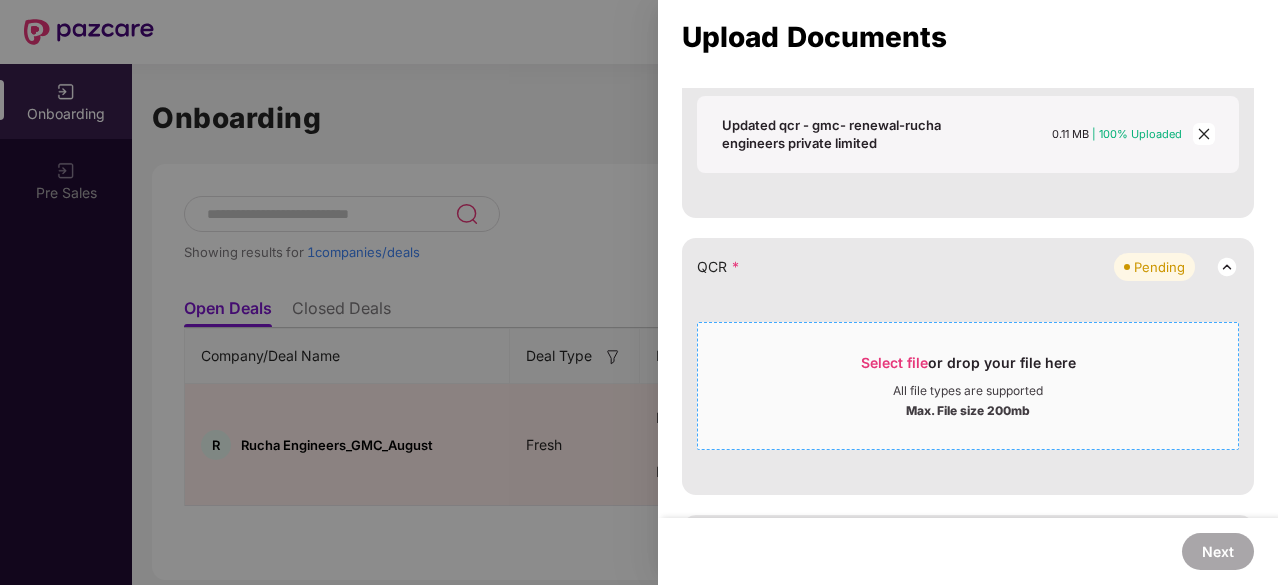 click on "Select file" at bounding box center (894, 362) 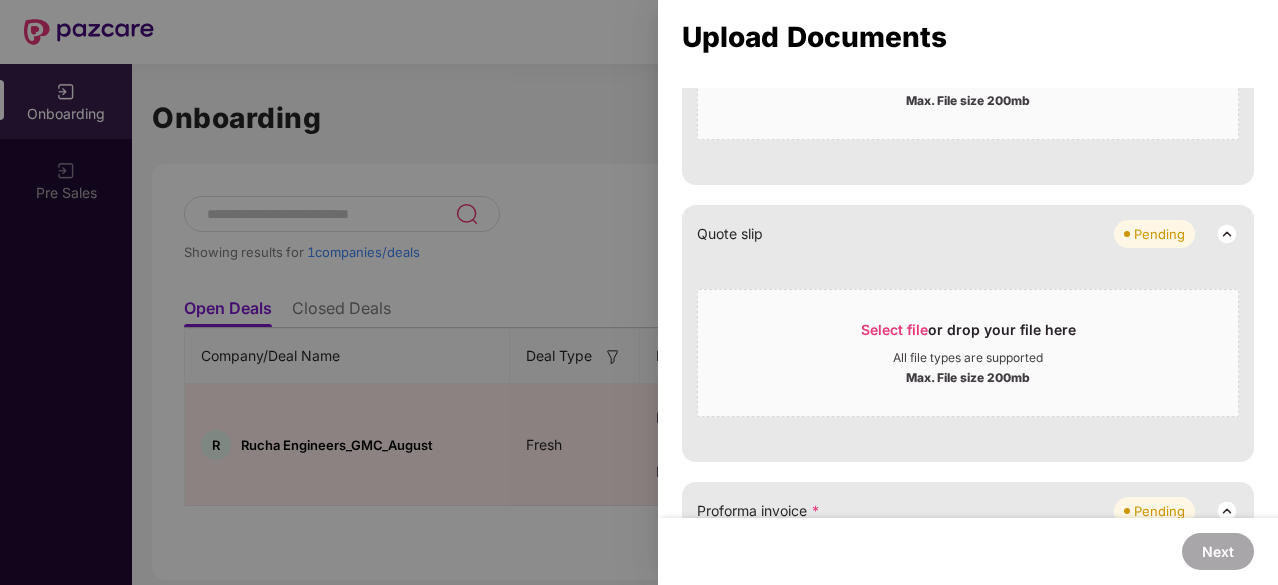 scroll, scrollTop: 1054, scrollLeft: 0, axis: vertical 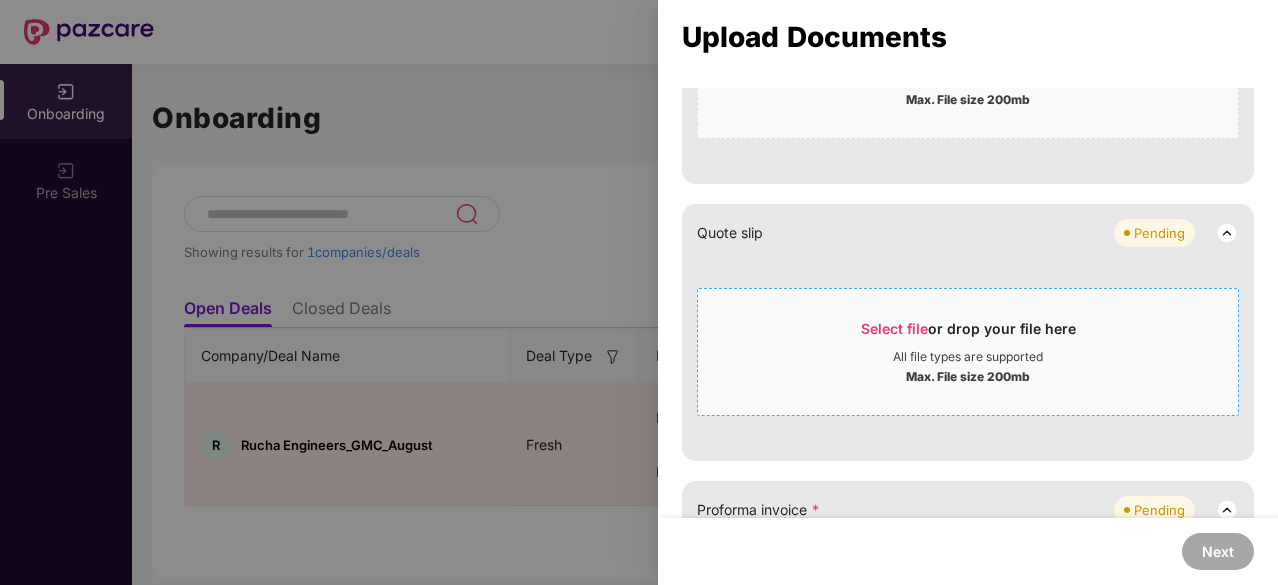 click on "Select file" at bounding box center (894, 328) 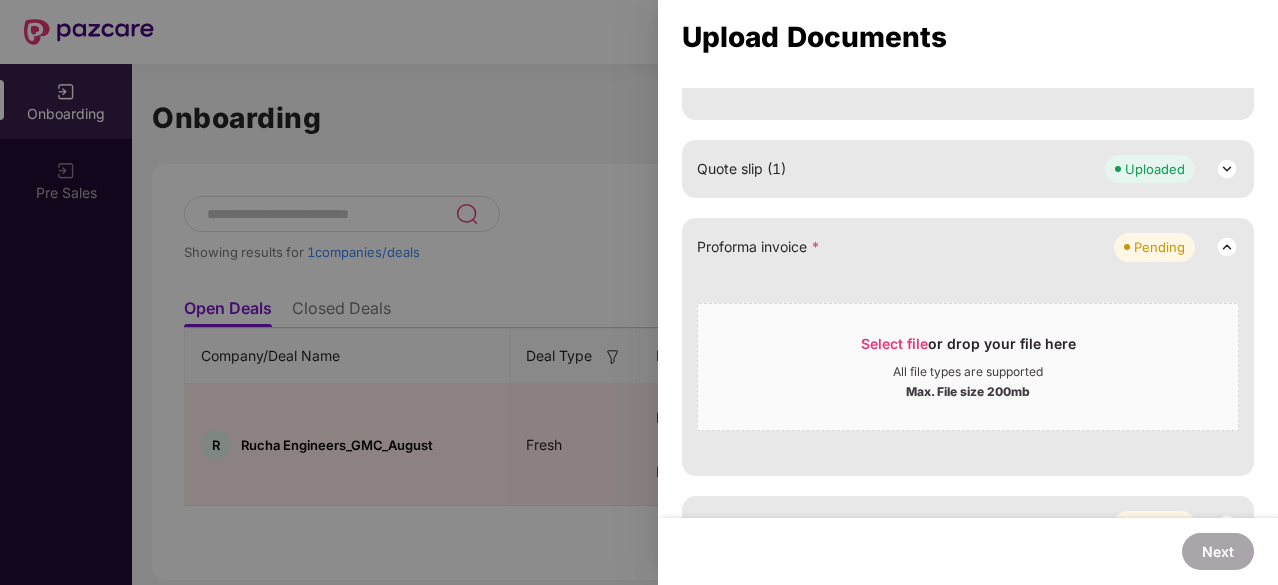 scroll, scrollTop: 1116, scrollLeft: 0, axis: vertical 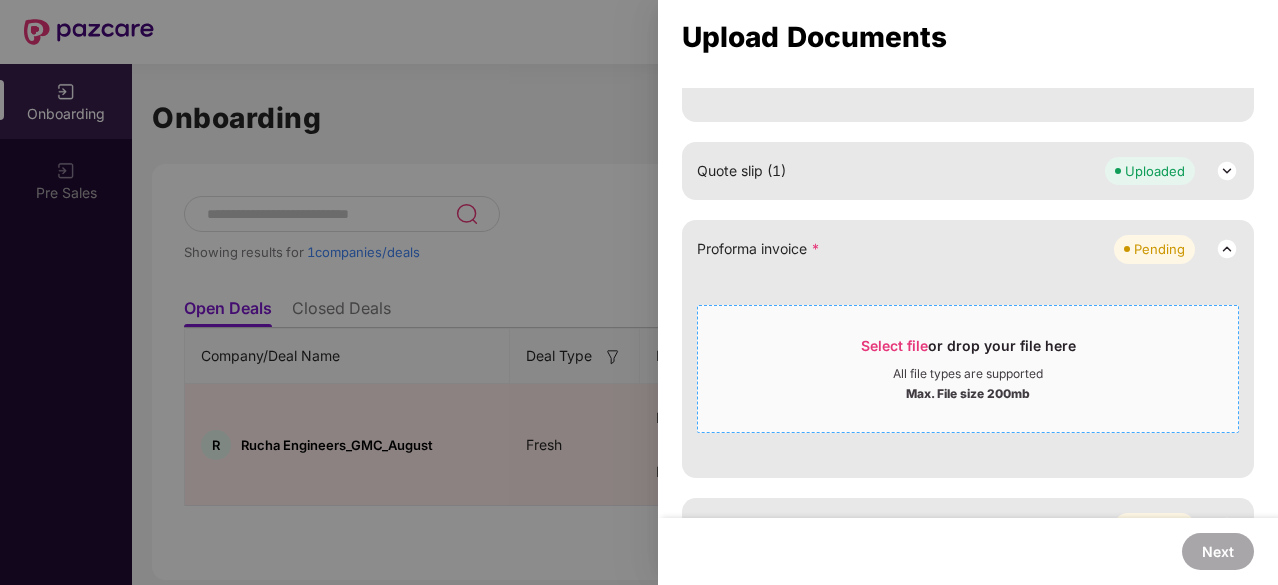 click on "Select file" at bounding box center (894, 345) 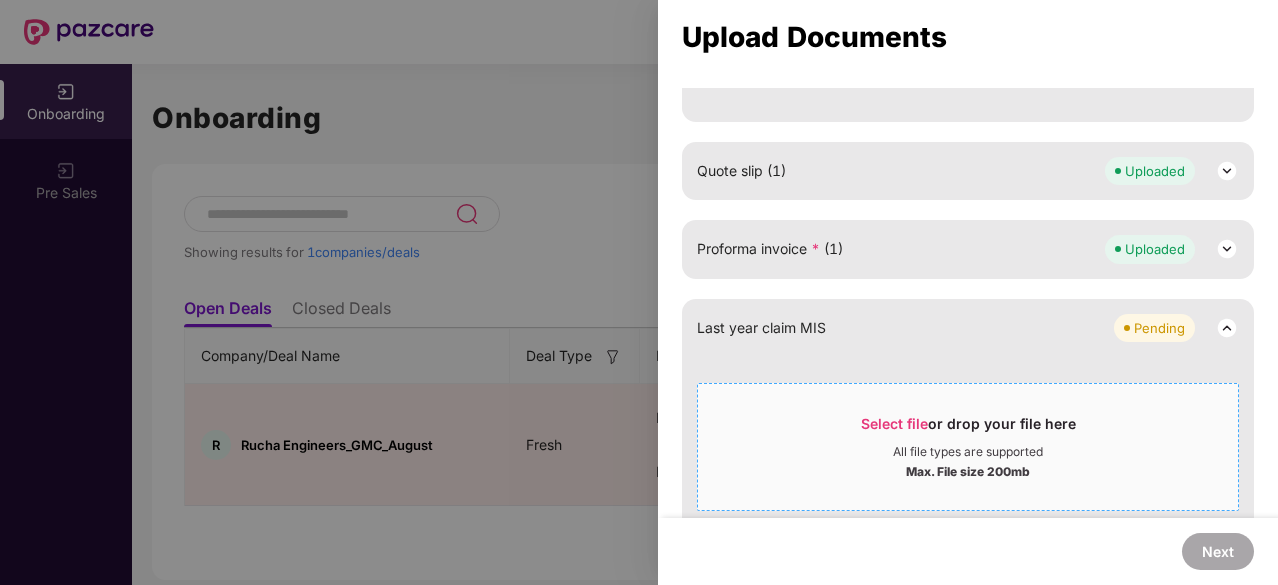 click on "Select file" at bounding box center [894, 423] 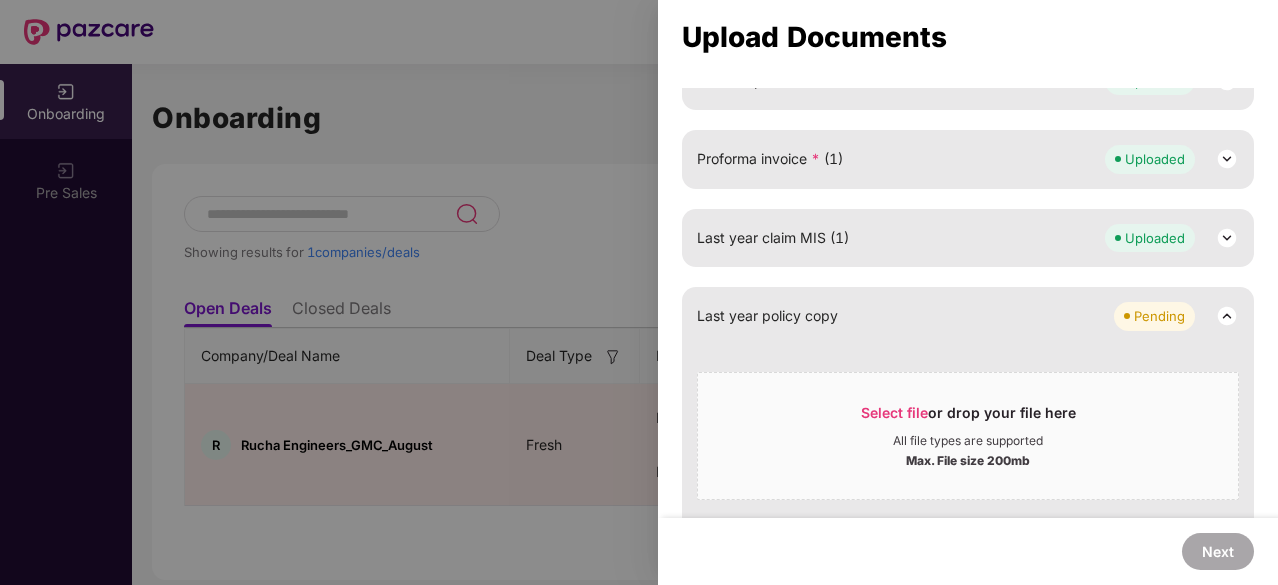 scroll, scrollTop: 1240, scrollLeft: 0, axis: vertical 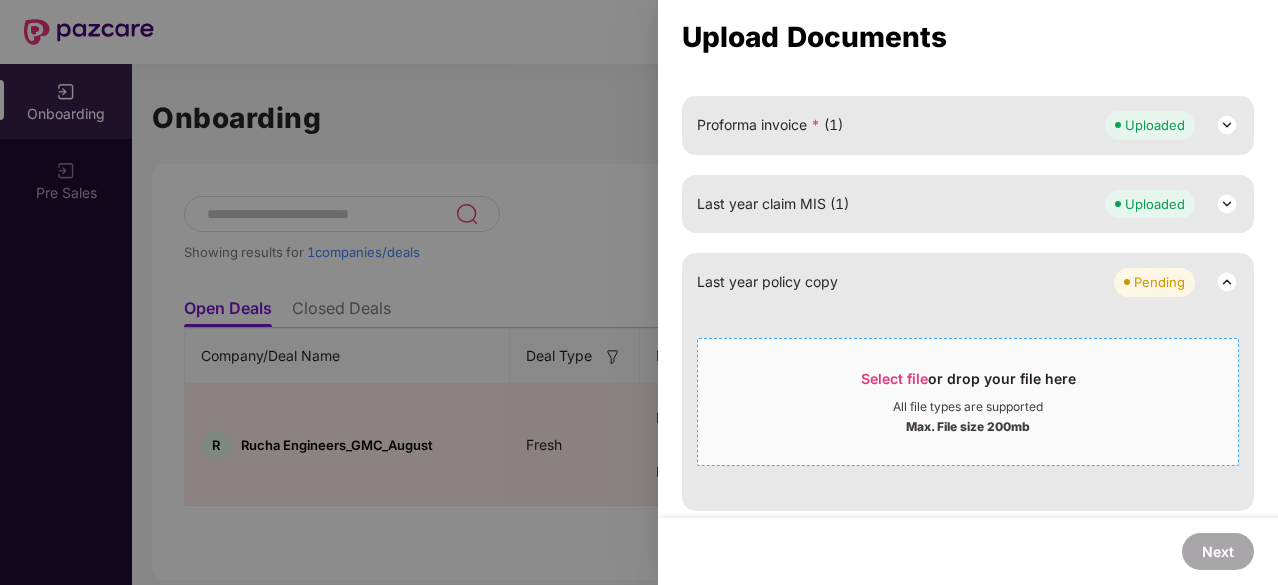 click on "Select file  or drop your file here" at bounding box center [968, 384] 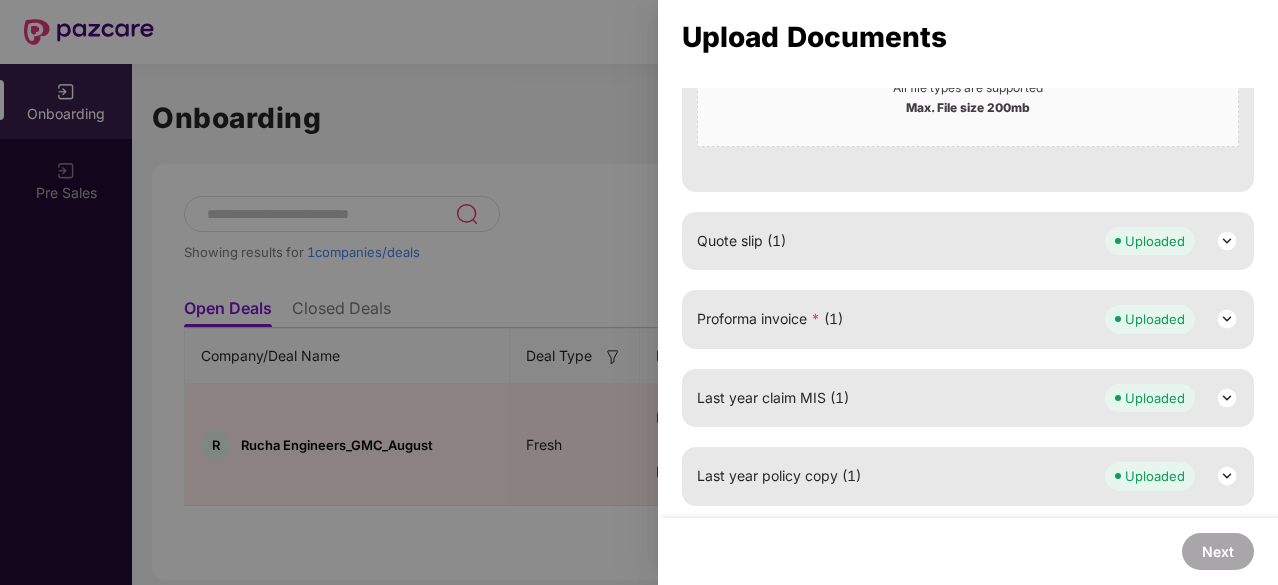 scroll, scrollTop: 1041, scrollLeft: 0, axis: vertical 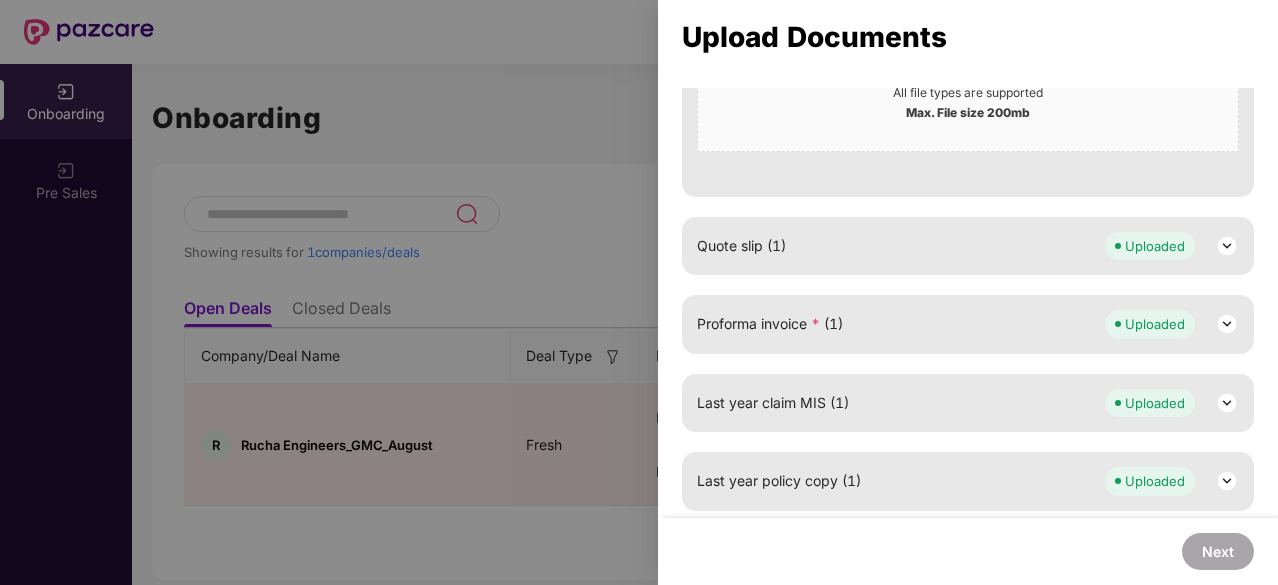click at bounding box center [1227, 481] 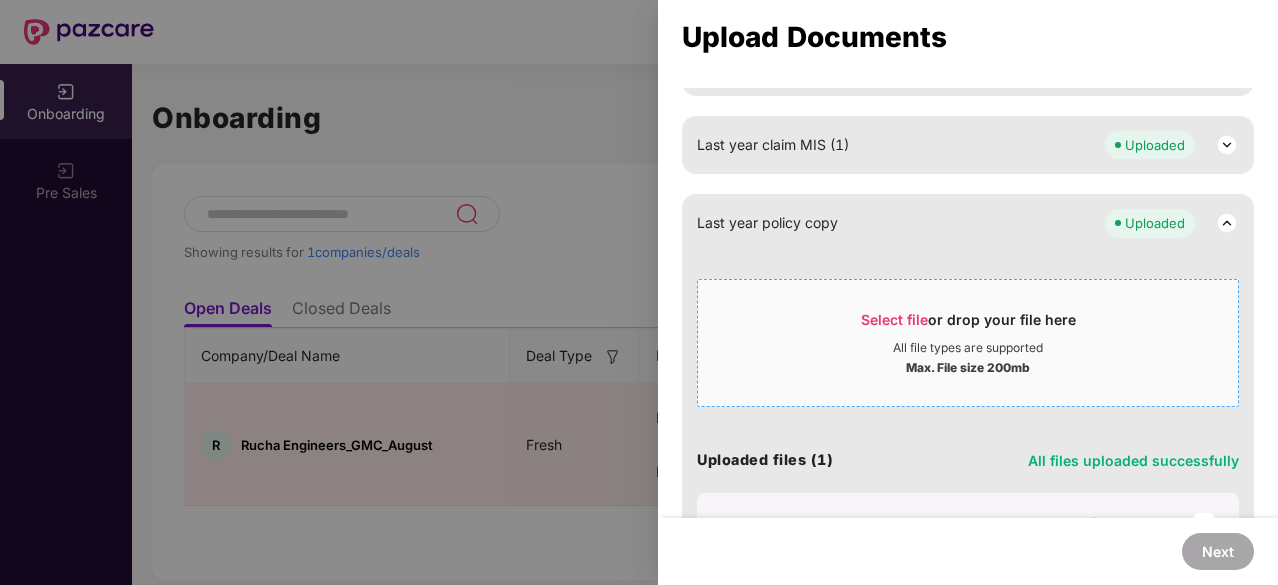 scroll, scrollTop: 1302, scrollLeft: 0, axis: vertical 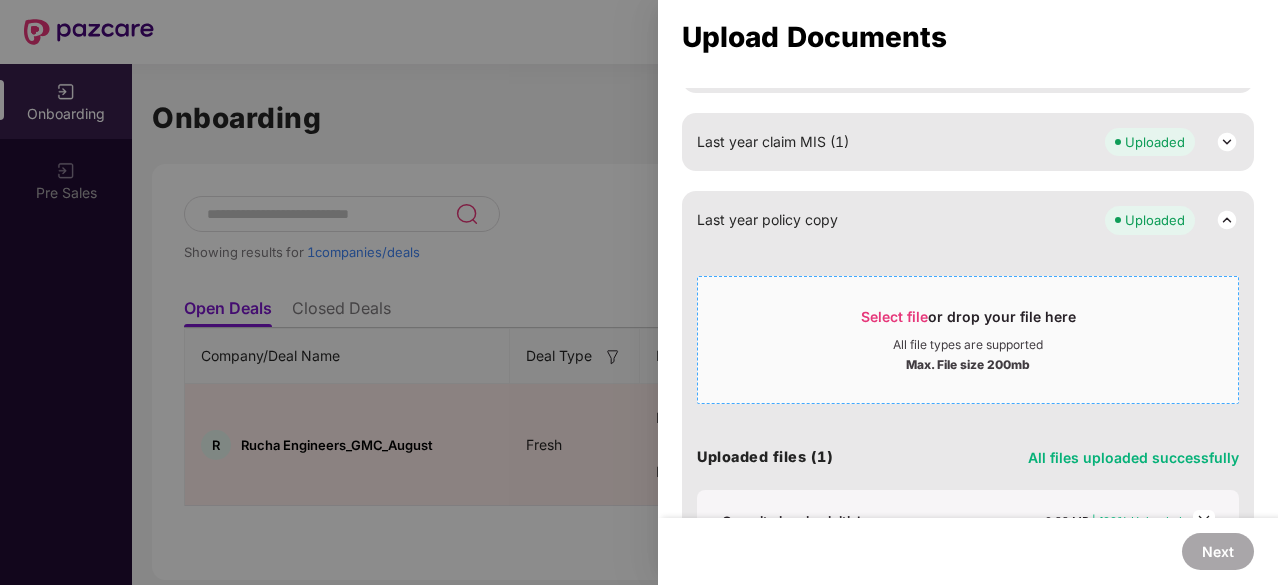 click on "Select file  or drop your file here All file types are supported Max. File size 200mb" at bounding box center (968, 340) 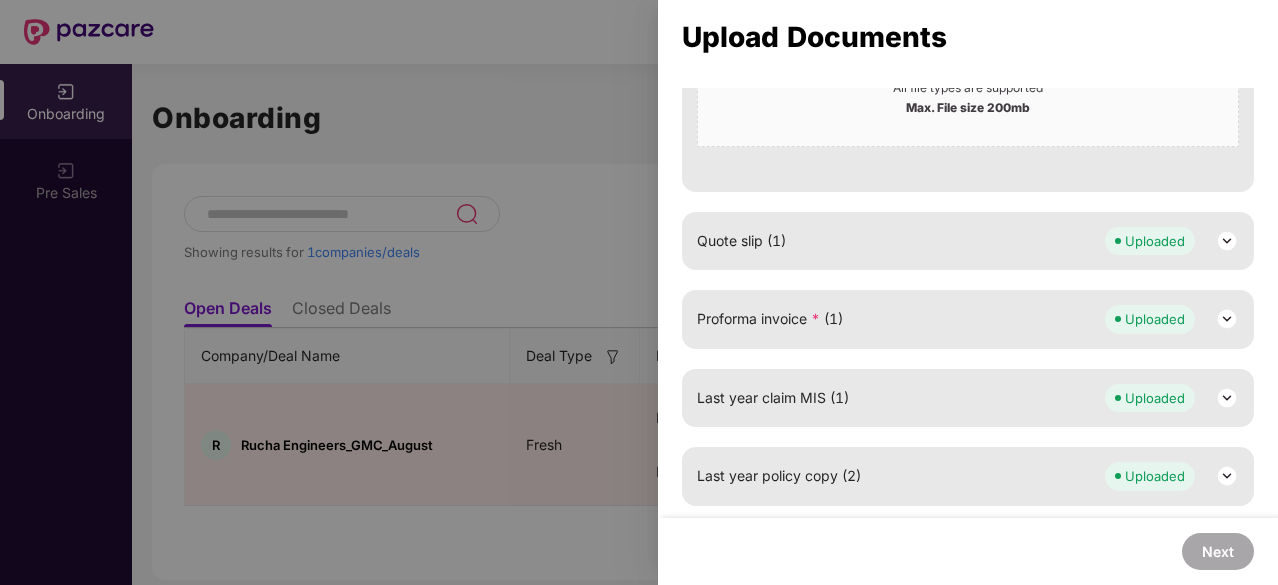 scroll, scrollTop: 1041, scrollLeft: 0, axis: vertical 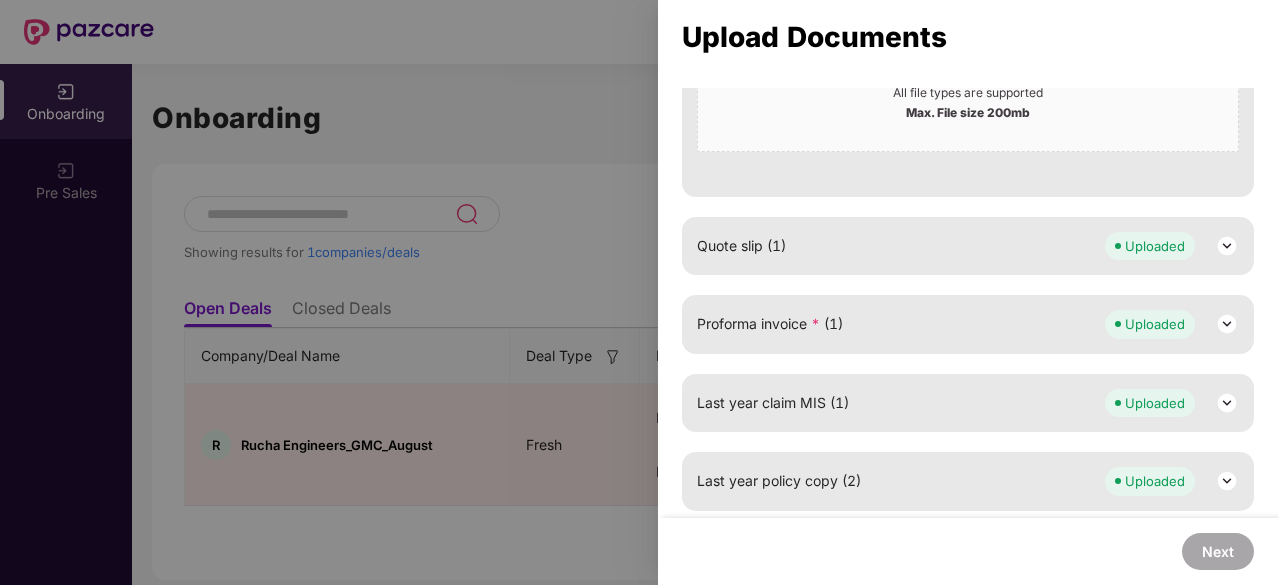 click at bounding box center (1227, 481) 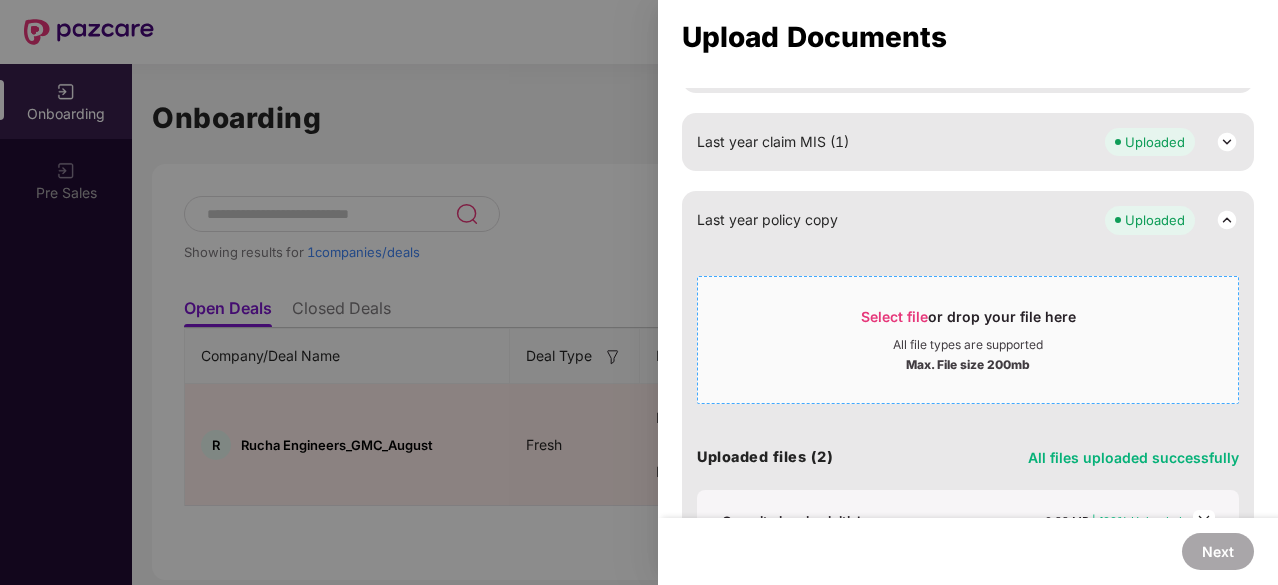 scroll, scrollTop: 1471, scrollLeft: 0, axis: vertical 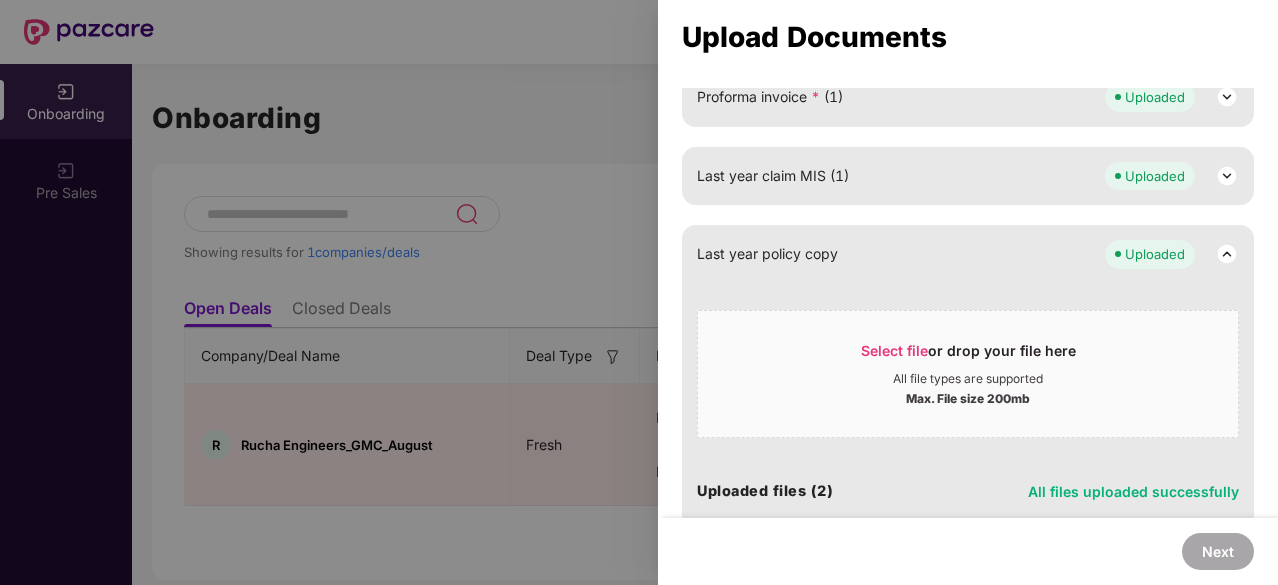 click at bounding box center [1227, 254] 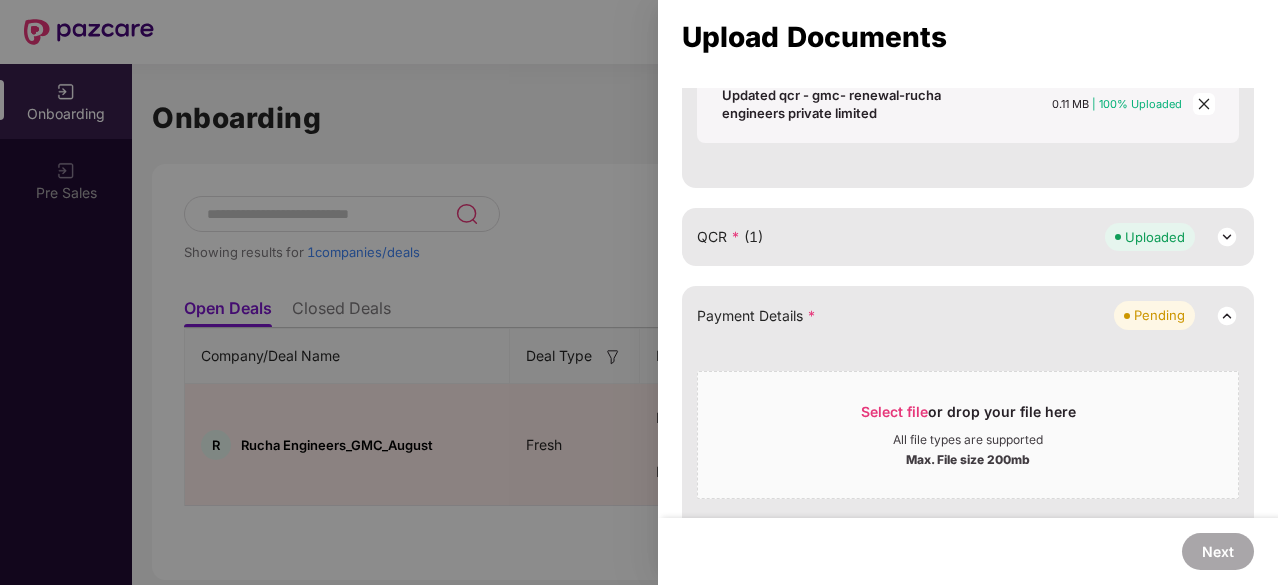 scroll, scrollTop: 695, scrollLeft: 0, axis: vertical 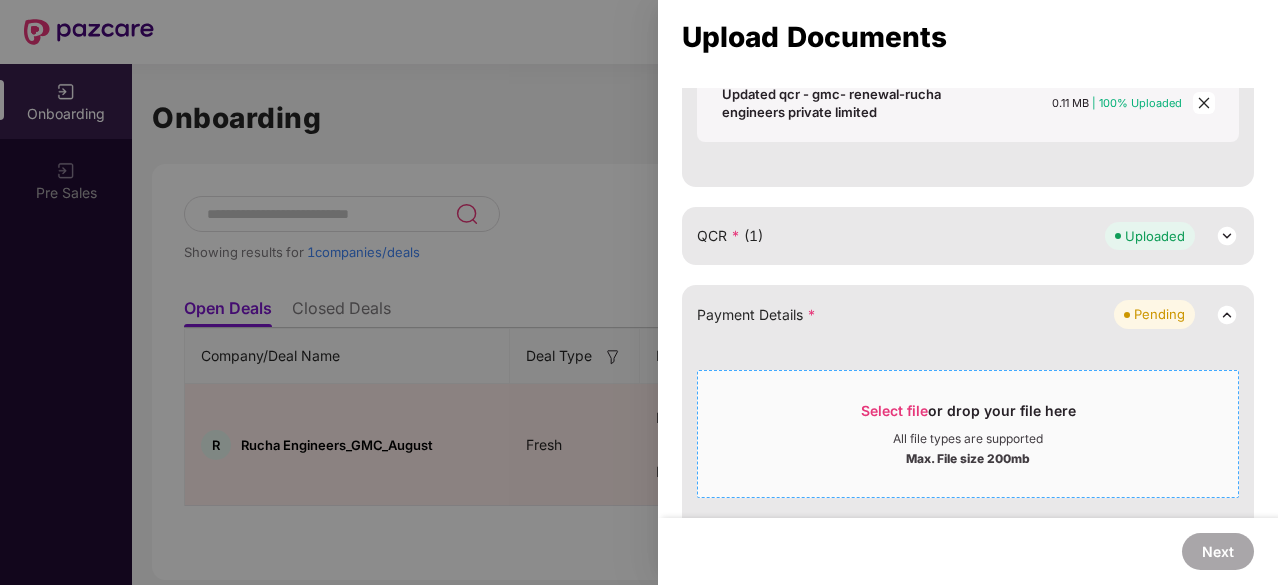 click on "Select file" at bounding box center [894, 410] 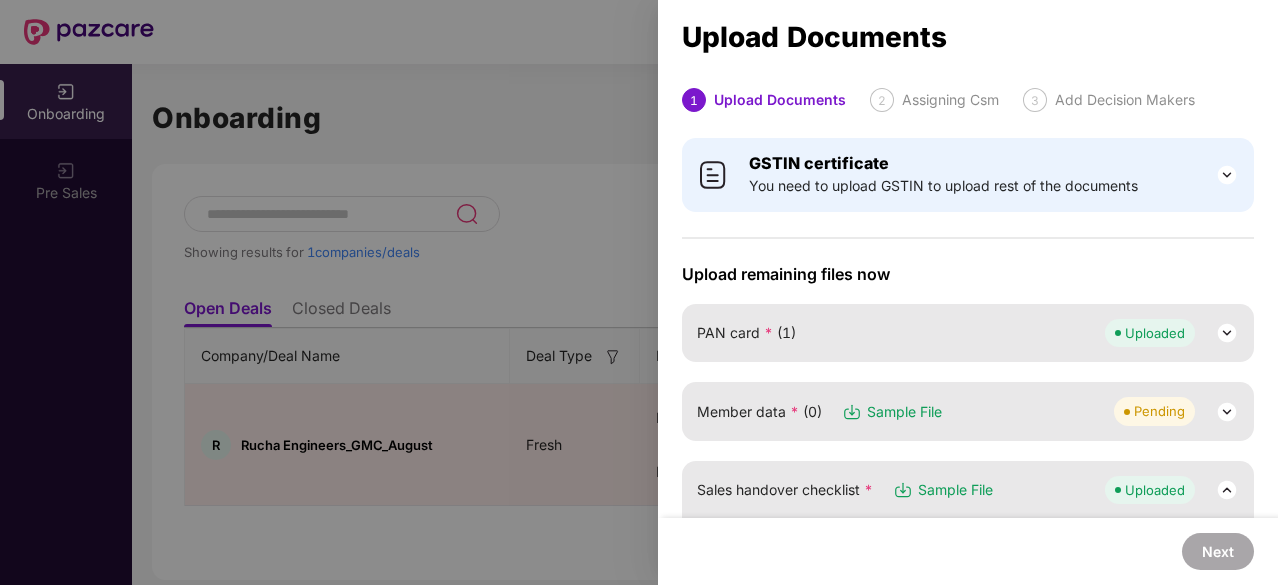 scroll, scrollTop: 33, scrollLeft: 0, axis: vertical 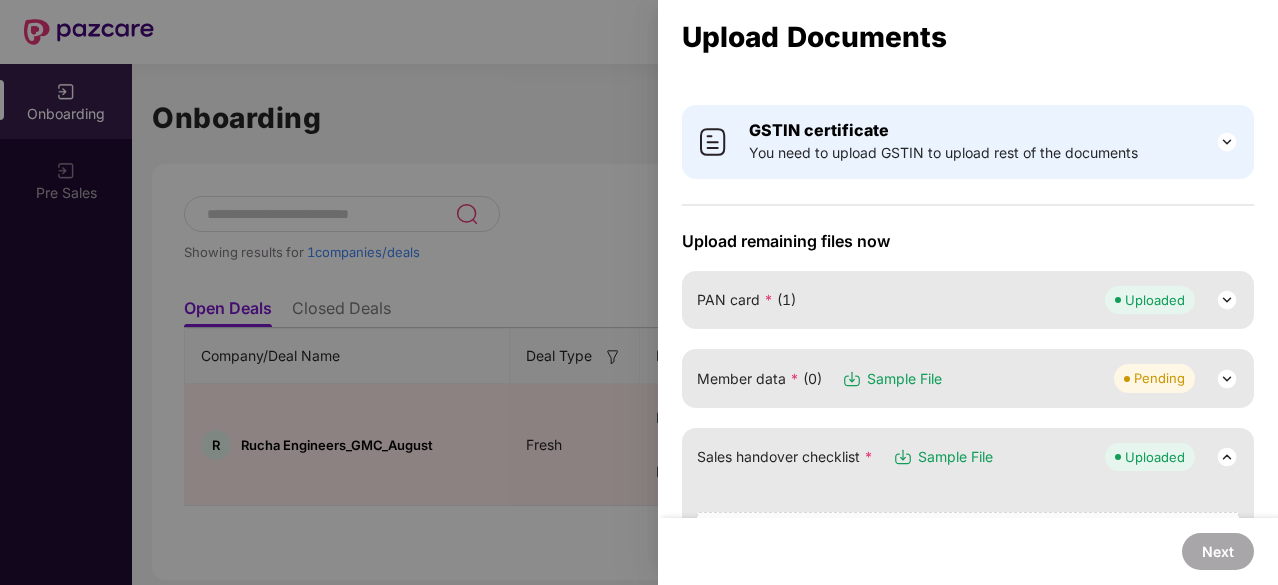 click at bounding box center [1227, 379] 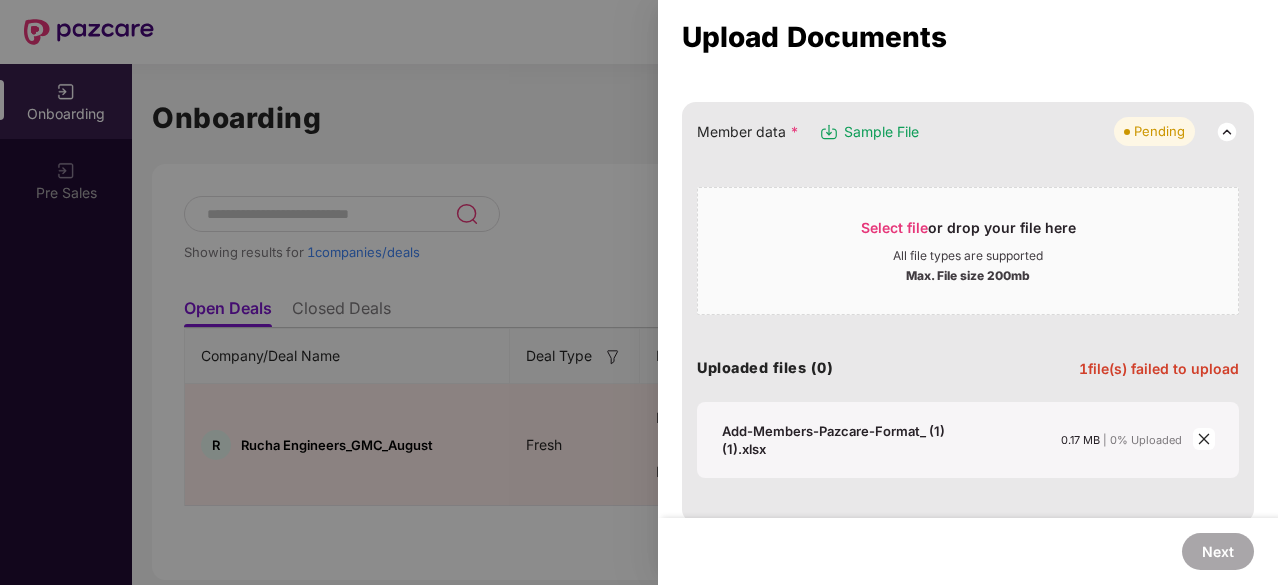scroll, scrollTop: 281, scrollLeft: 0, axis: vertical 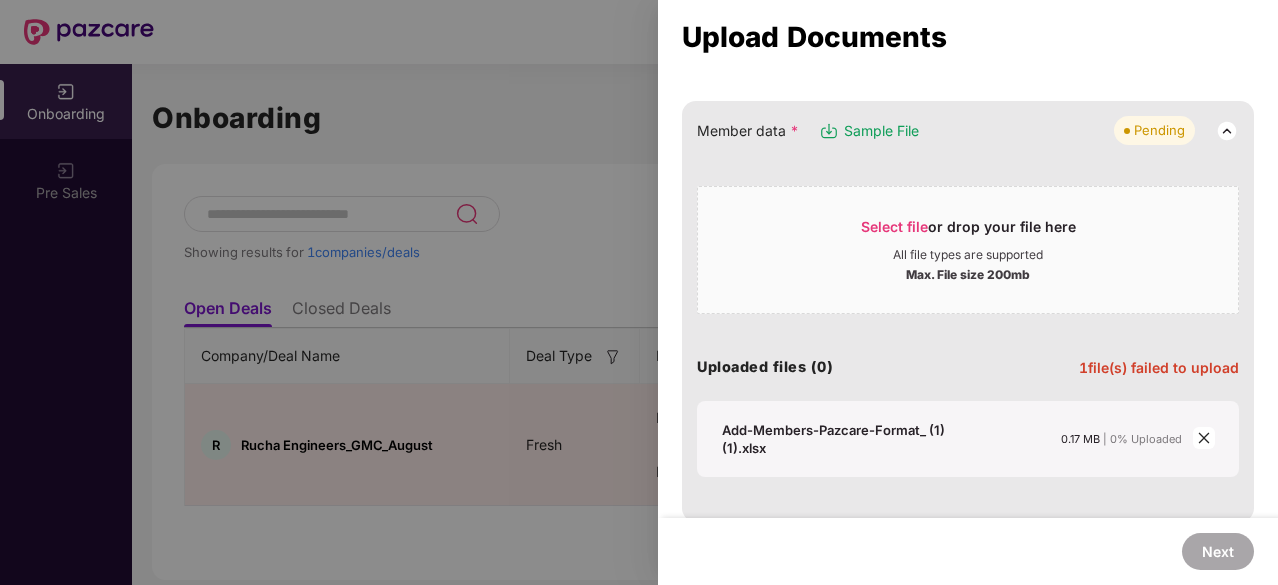 click 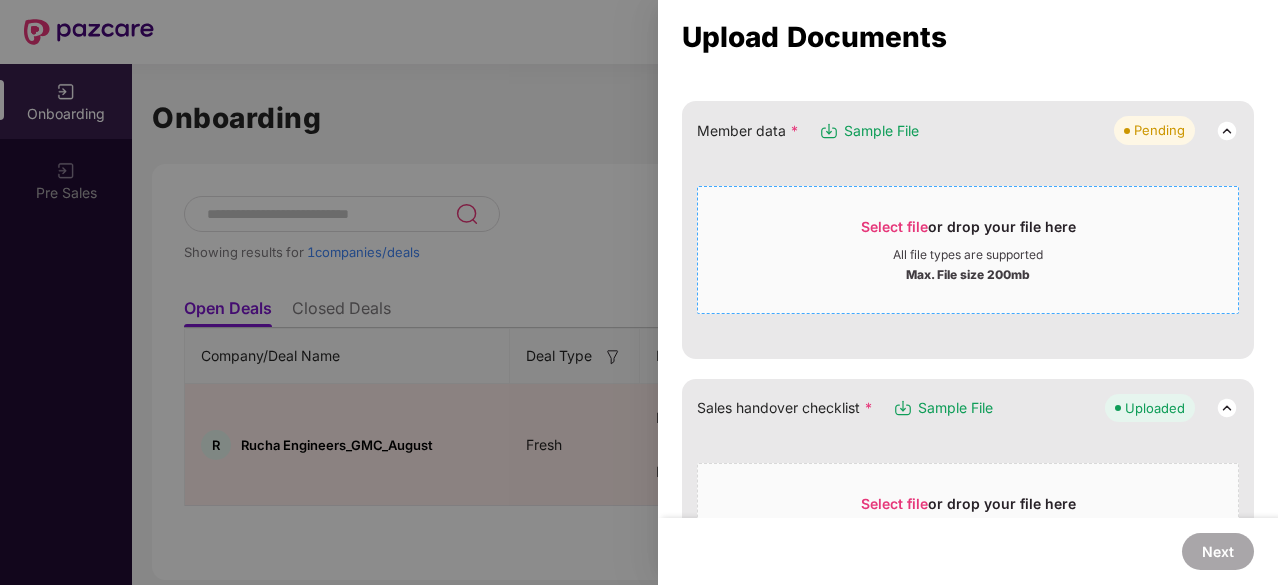 click on "Select file" at bounding box center (894, 226) 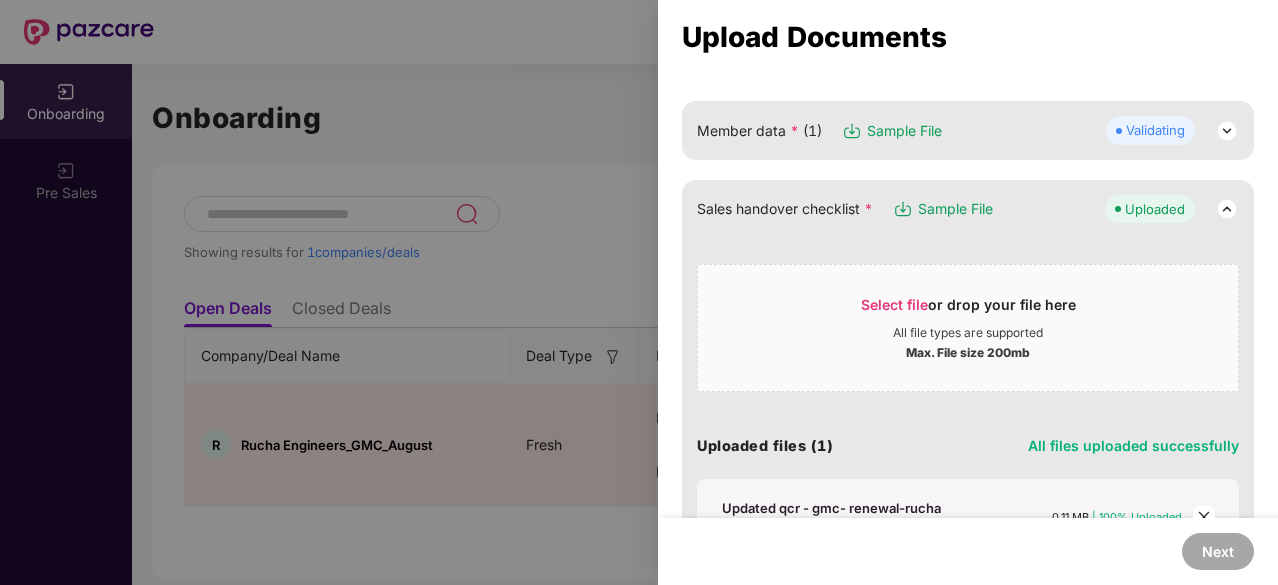 click at bounding box center (1227, 209) 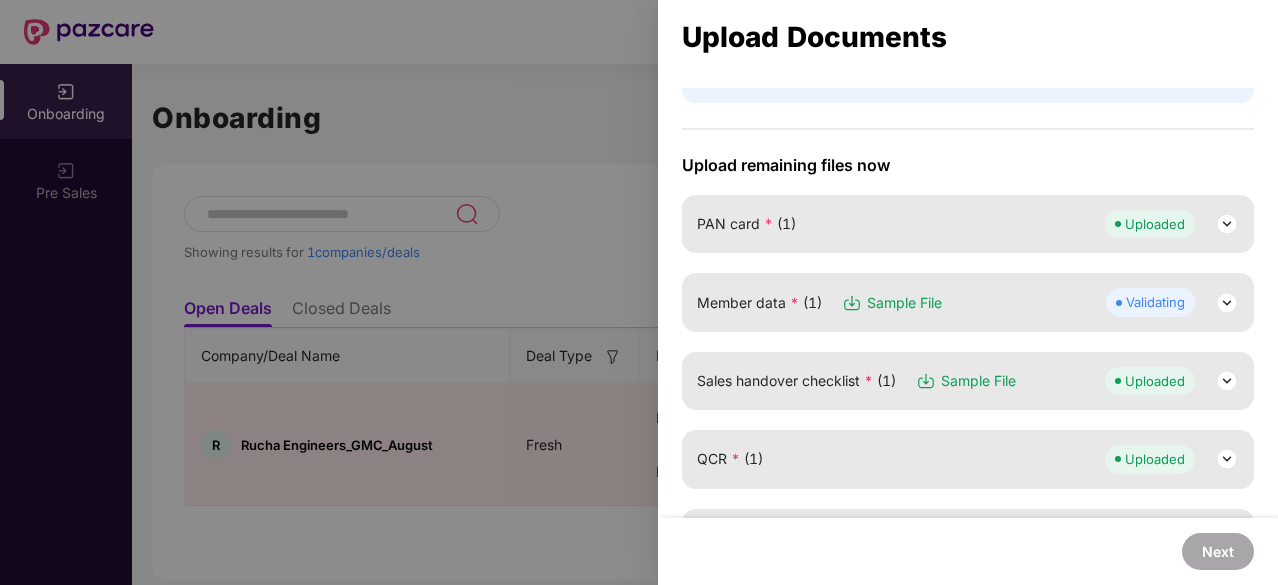 scroll, scrollTop: 108, scrollLeft: 0, axis: vertical 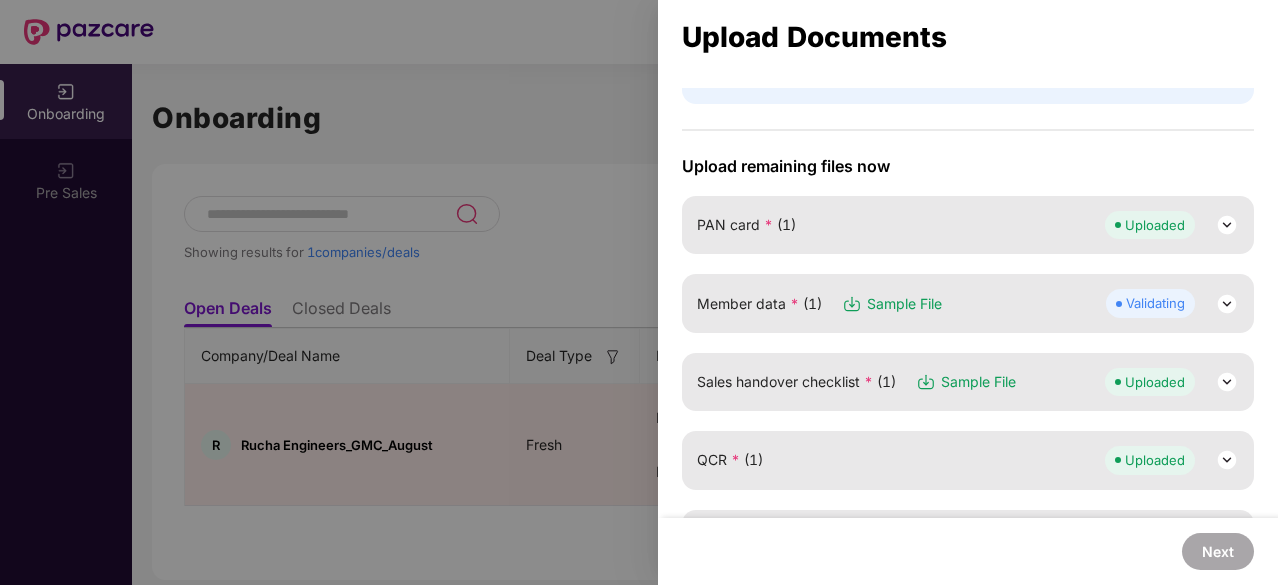 click at bounding box center (1227, 304) 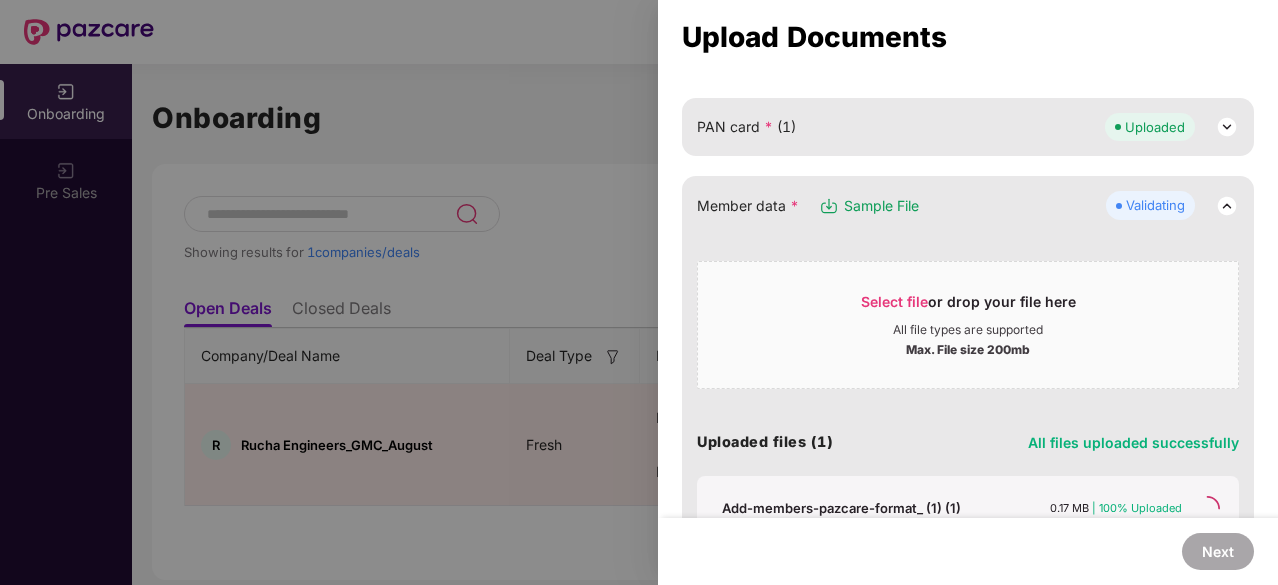 scroll, scrollTop: 205, scrollLeft: 0, axis: vertical 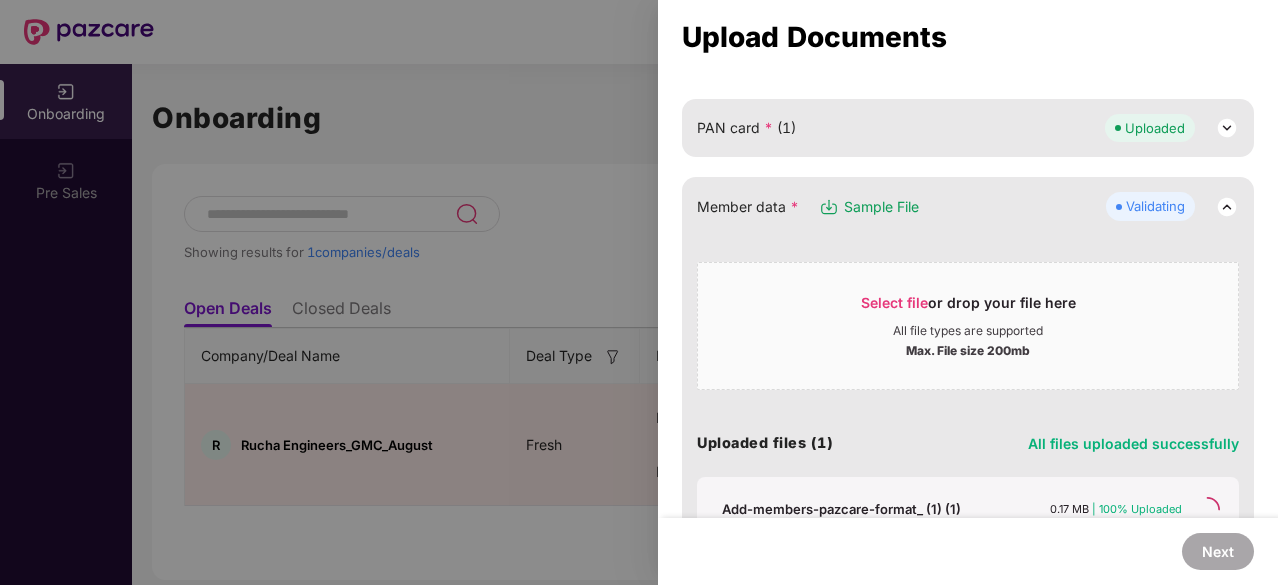 click at bounding box center [1227, 207] 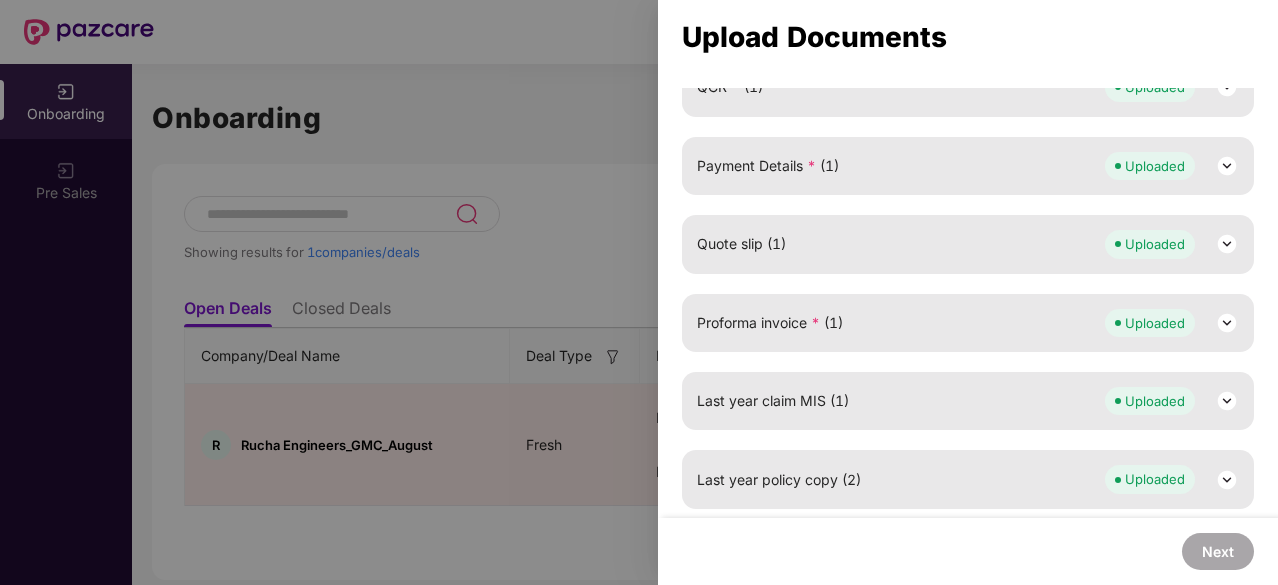 scroll, scrollTop: 0, scrollLeft: 0, axis: both 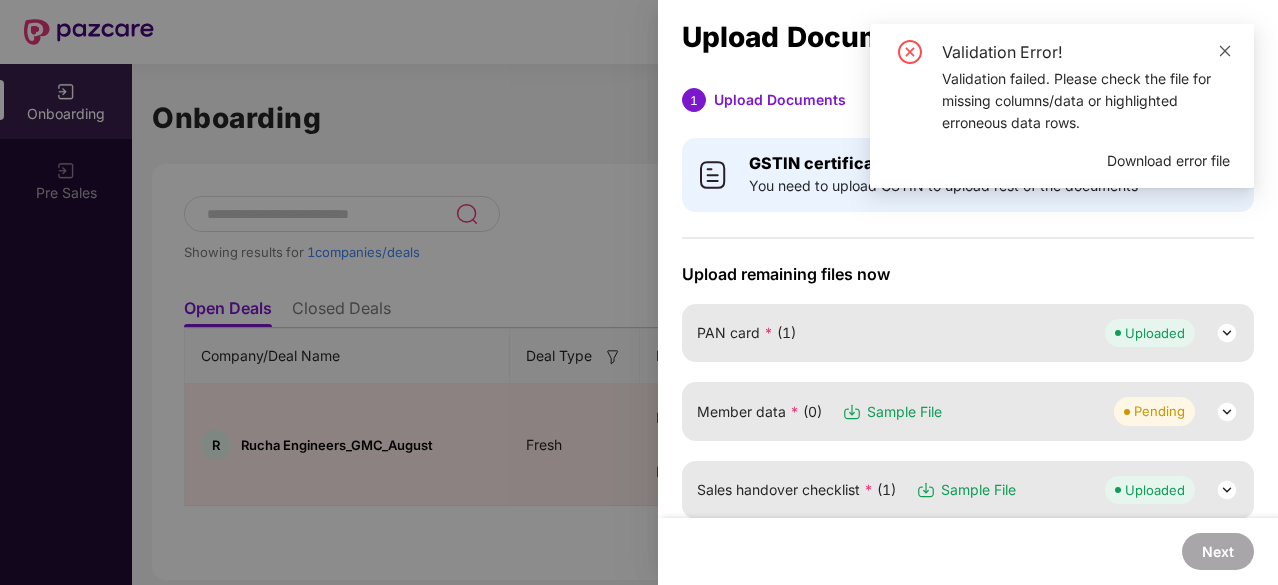 click at bounding box center (1225, 51) 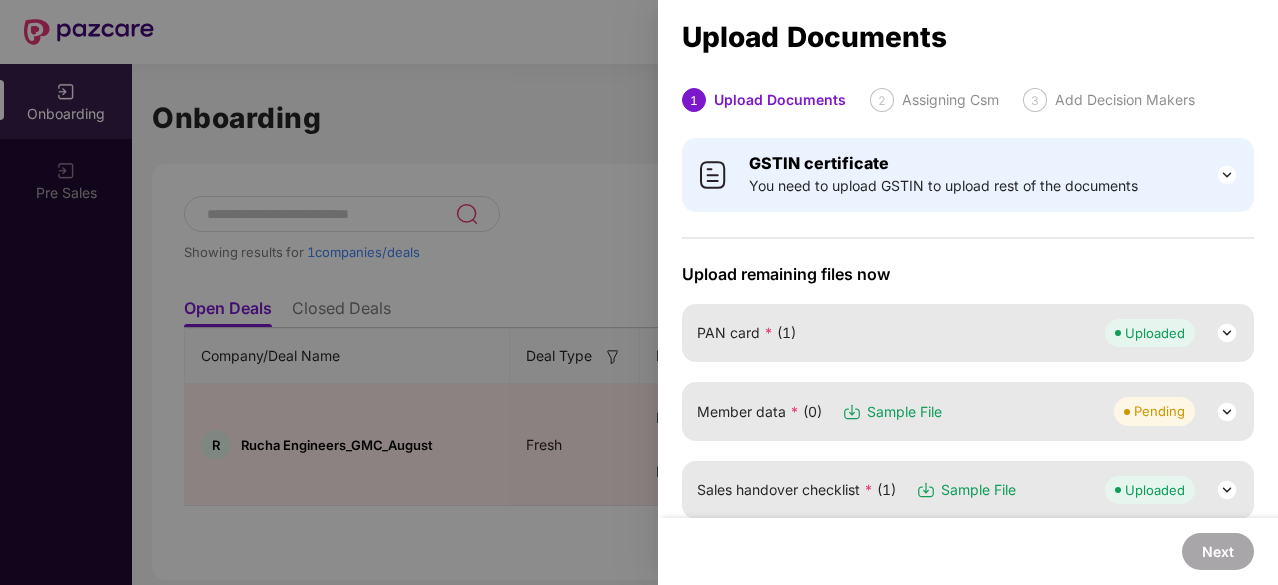 click at bounding box center [1227, 412] 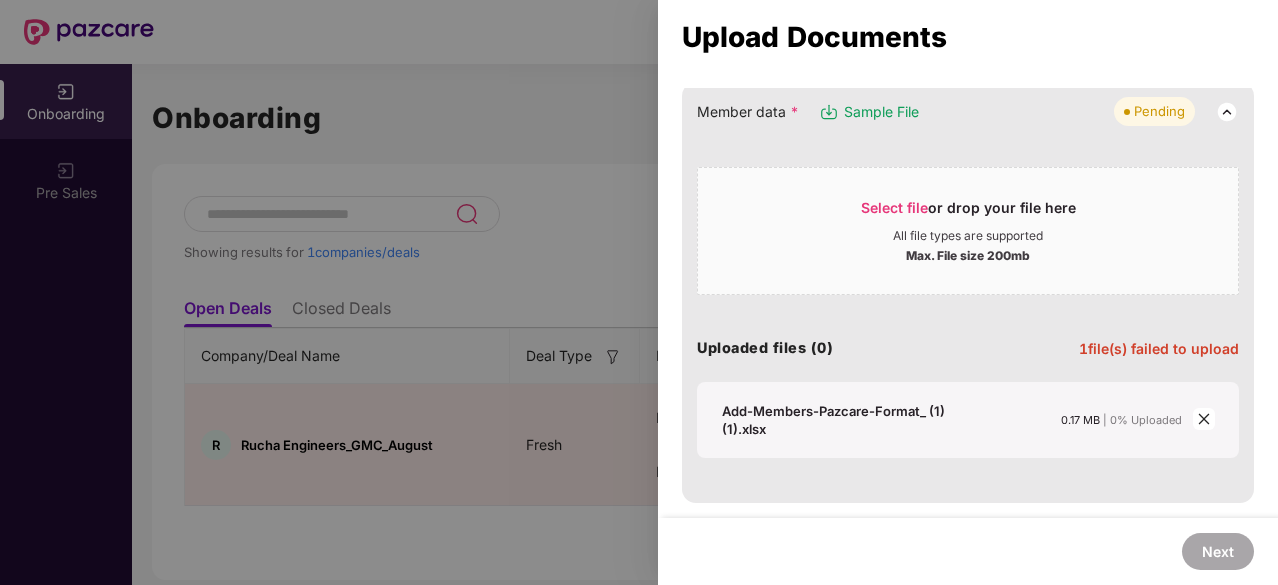 scroll, scrollTop: 301, scrollLeft: 0, axis: vertical 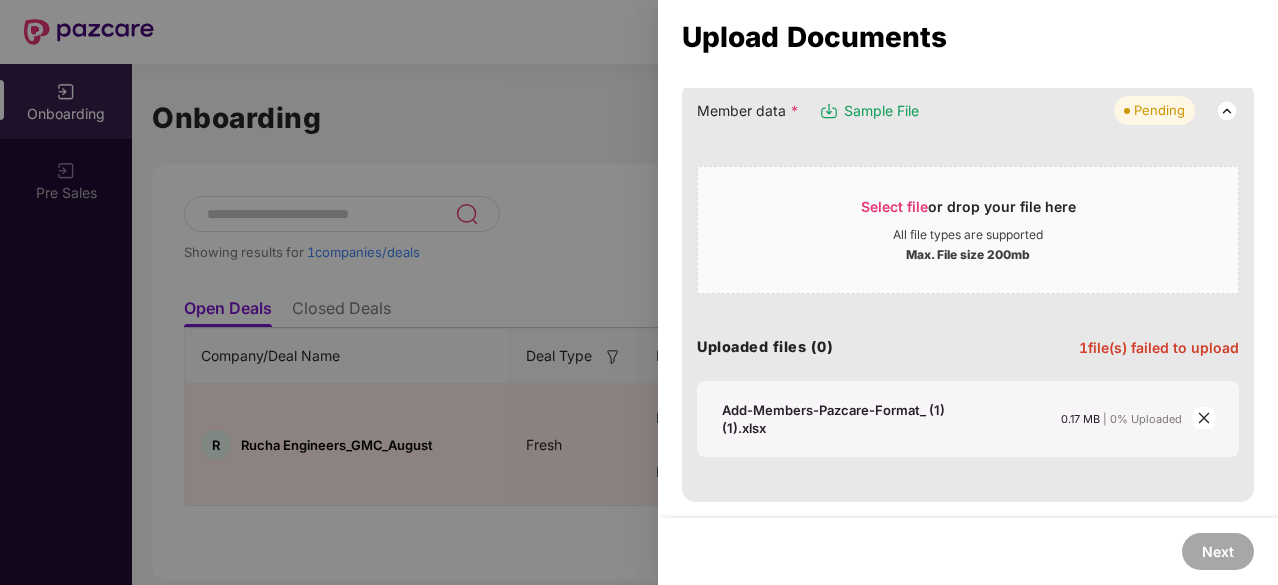 click 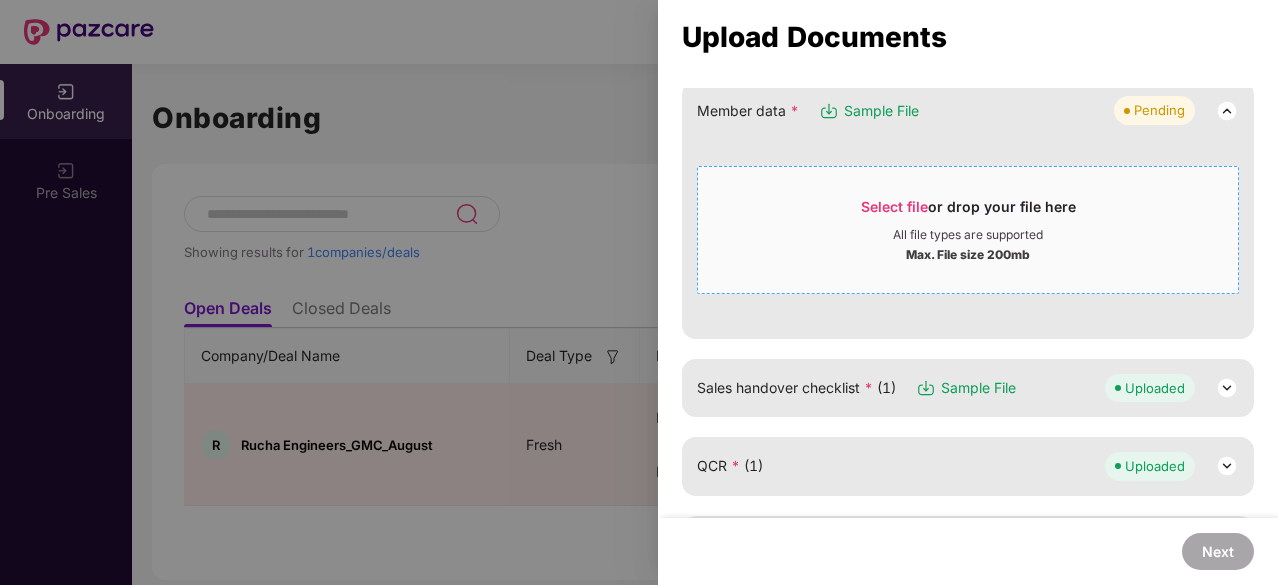 click on "Select file" at bounding box center (894, 206) 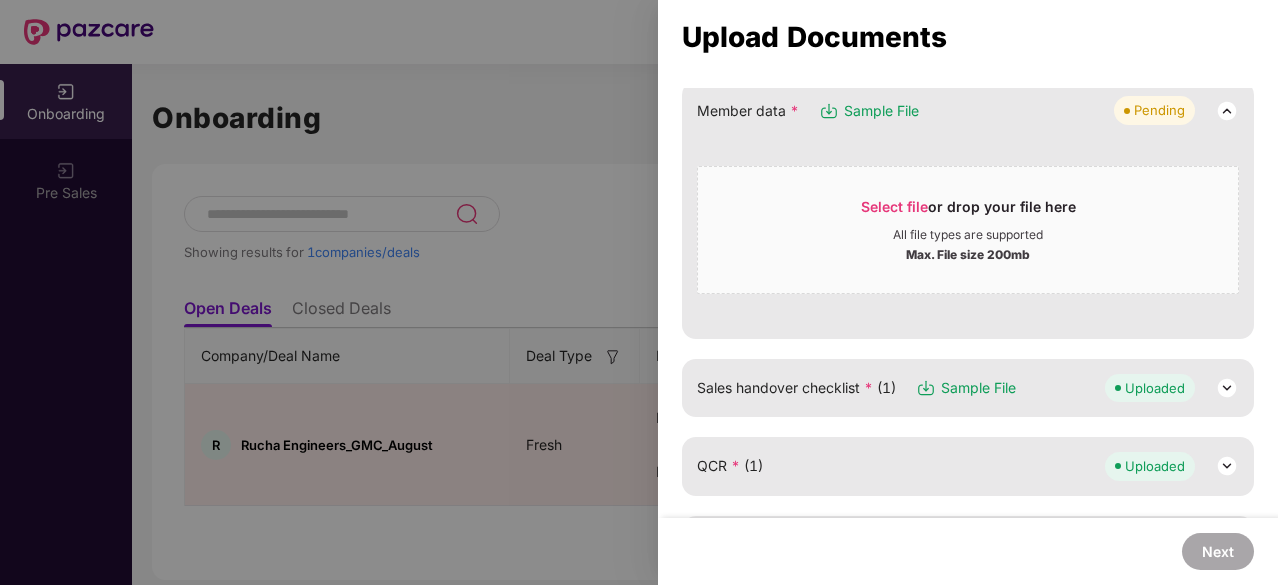 click on "Sample File" at bounding box center [881, 111] 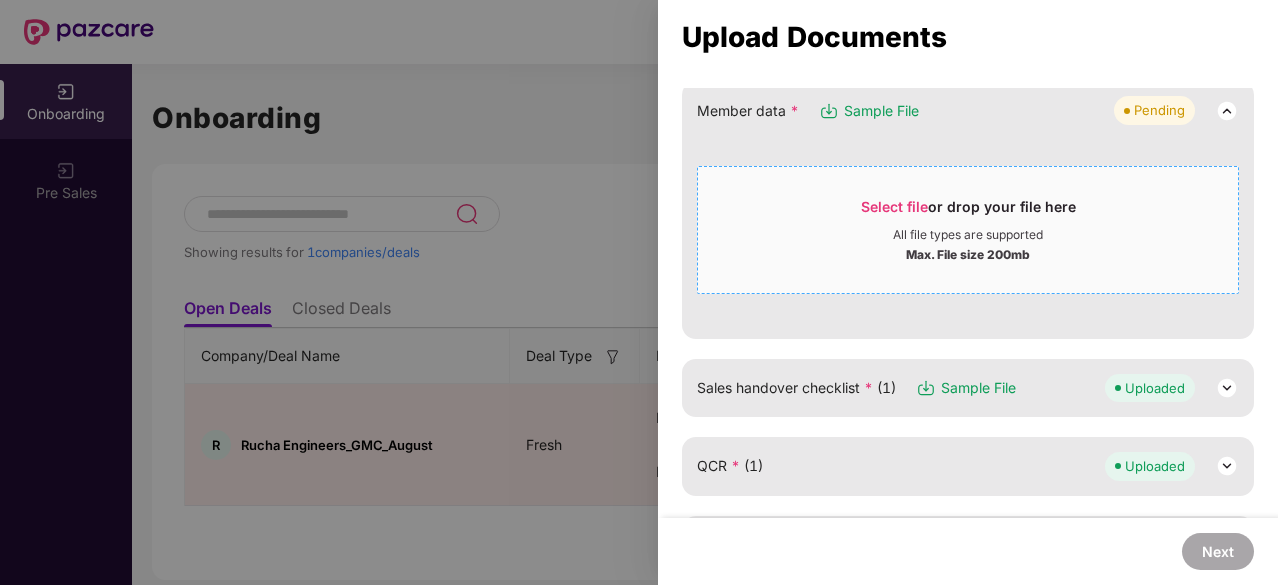 click on "Select file  or drop your file here" at bounding box center [968, 212] 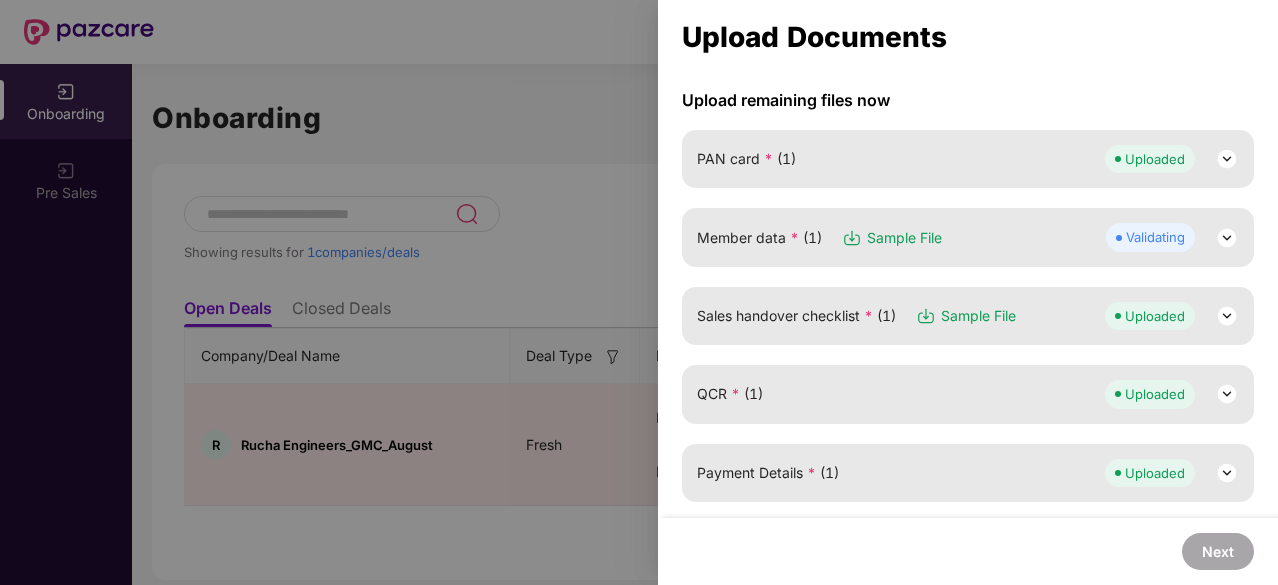 scroll, scrollTop: 169, scrollLeft: 0, axis: vertical 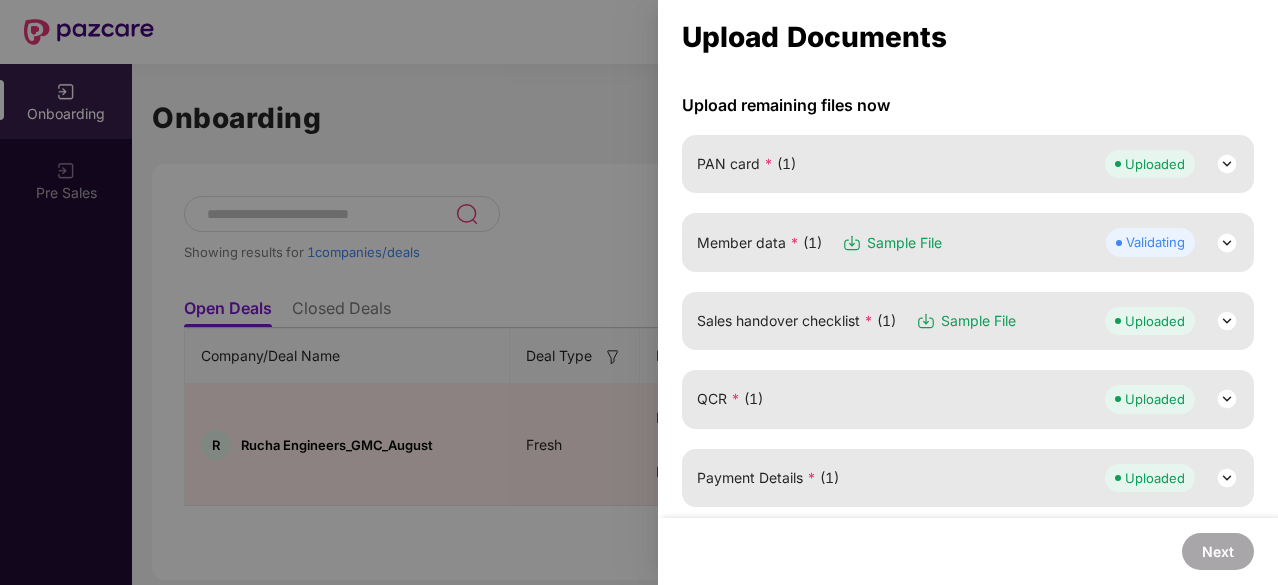 click at bounding box center [1227, 243] 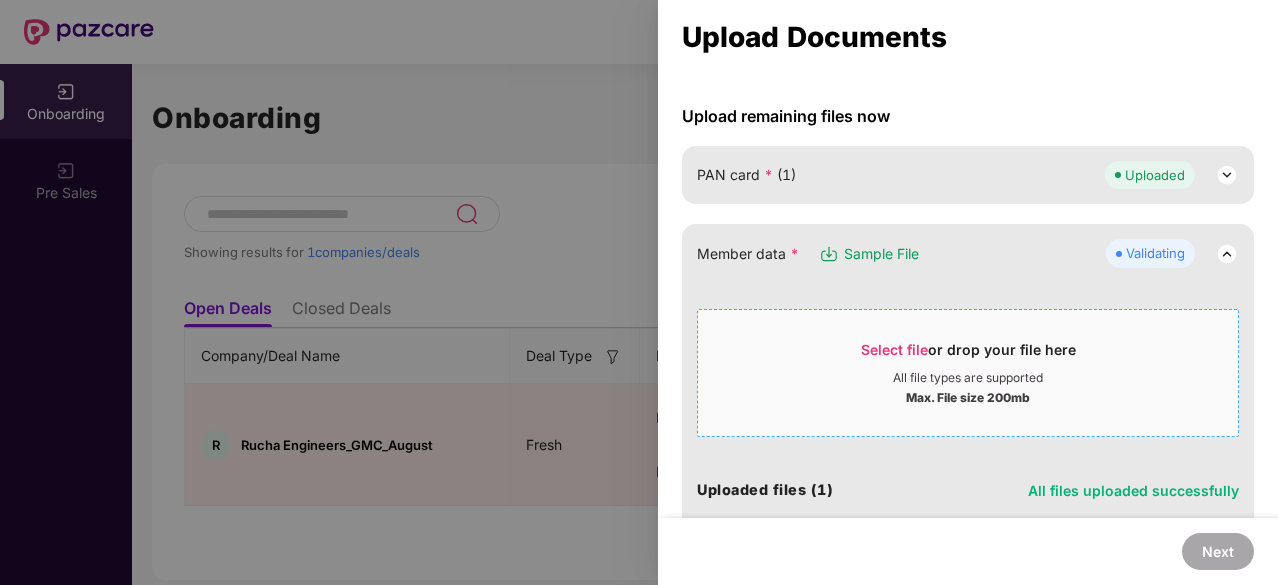 scroll, scrollTop: 141, scrollLeft: 0, axis: vertical 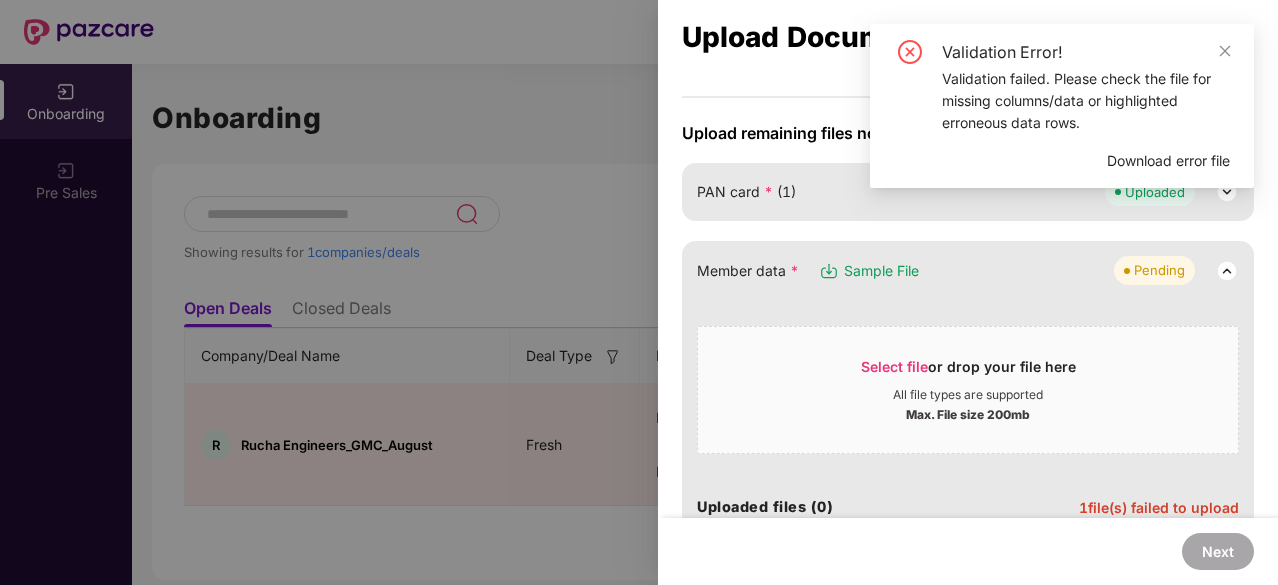 click on "Download error file" at bounding box center [1168, 161] 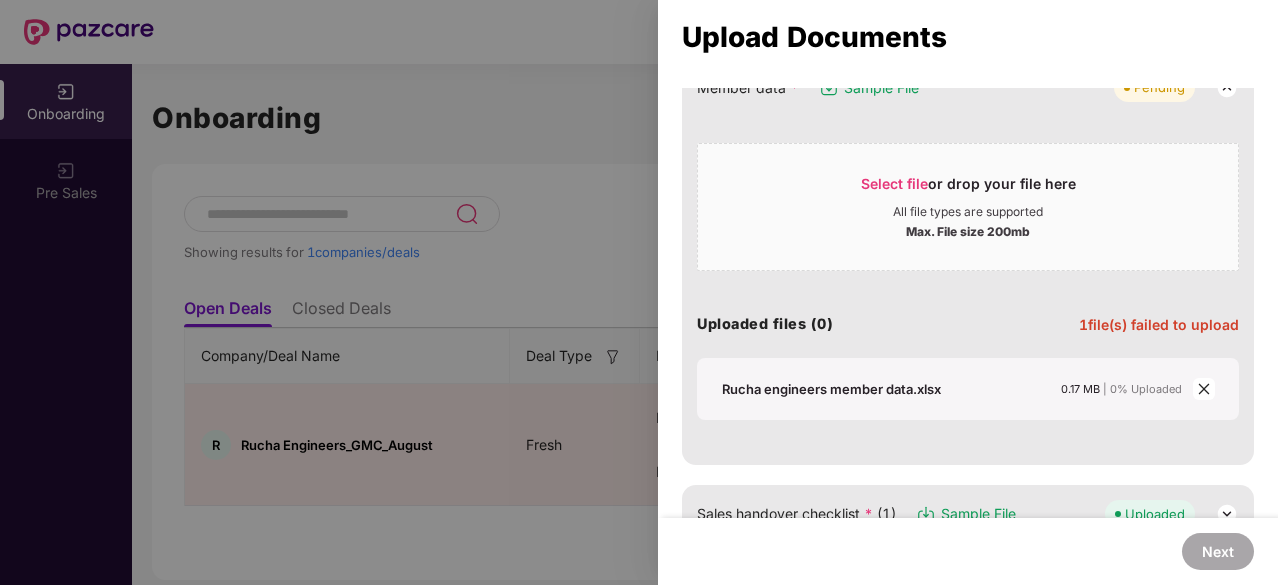 scroll, scrollTop: 329, scrollLeft: 0, axis: vertical 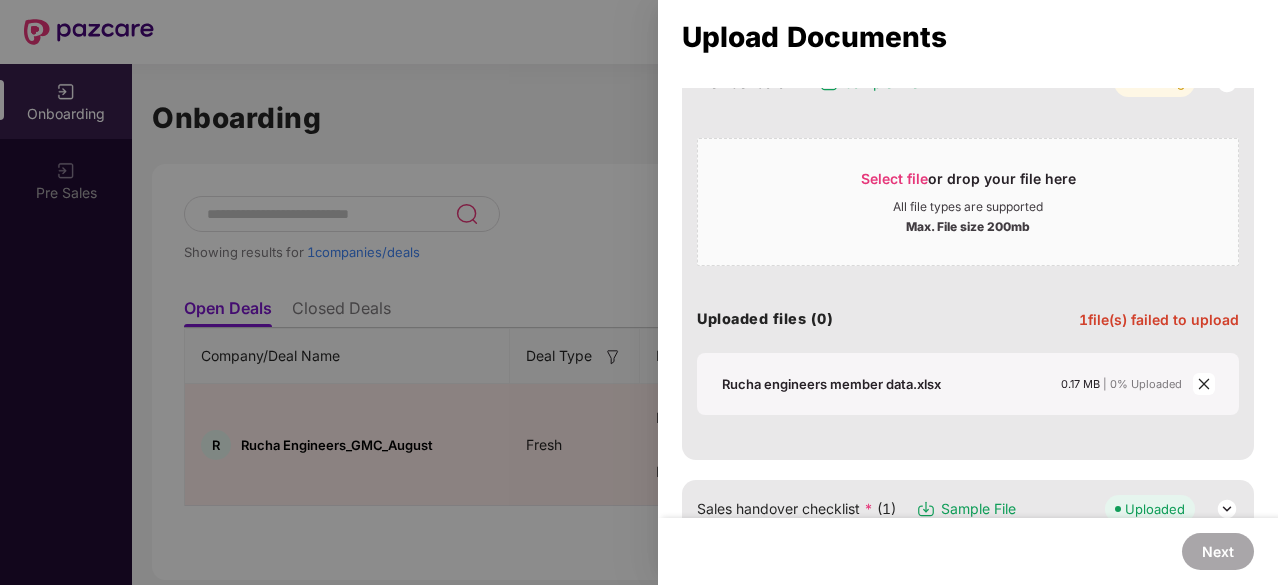 click 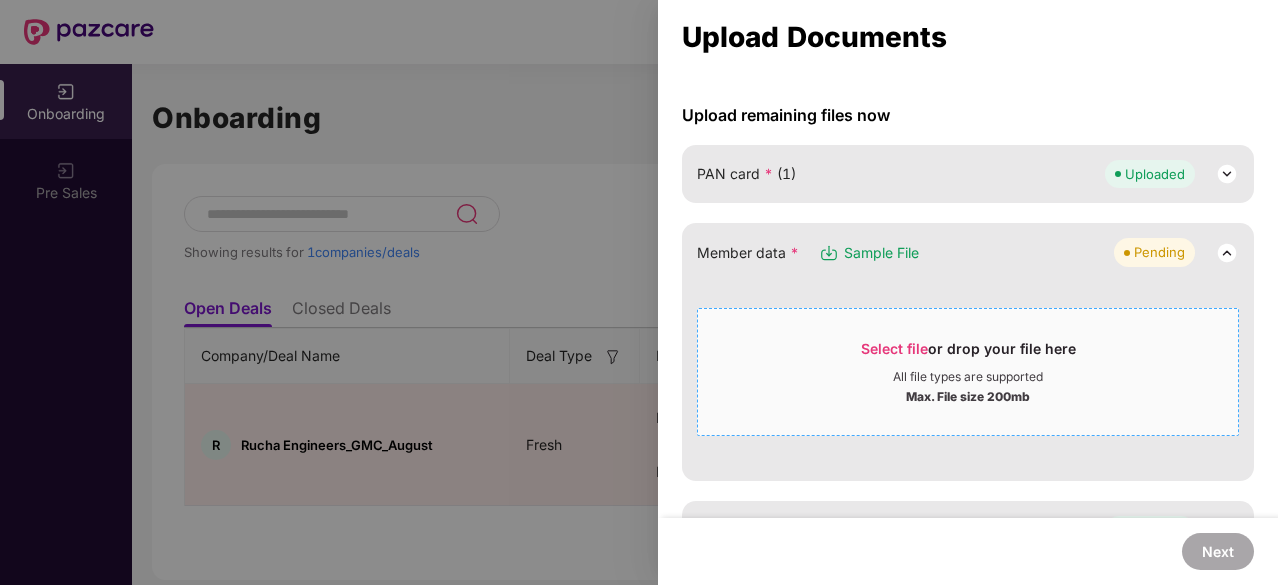 scroll, scrollTop: 160, scrollLeft: 0, axis: vertical 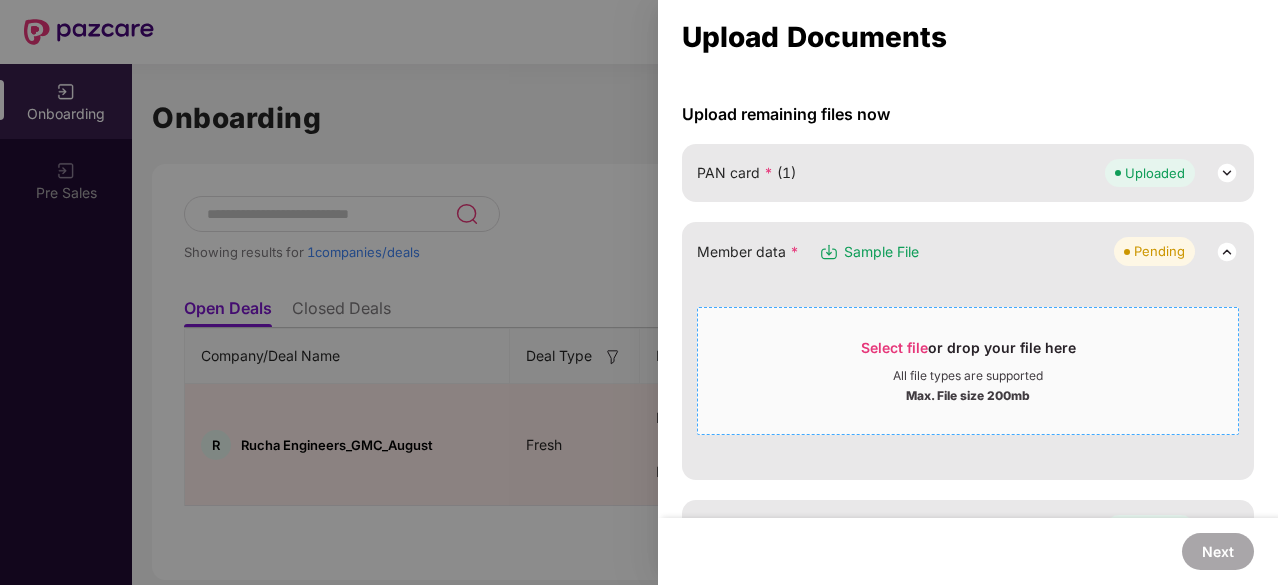 click on "Select file" at bounding box center [894, 347] 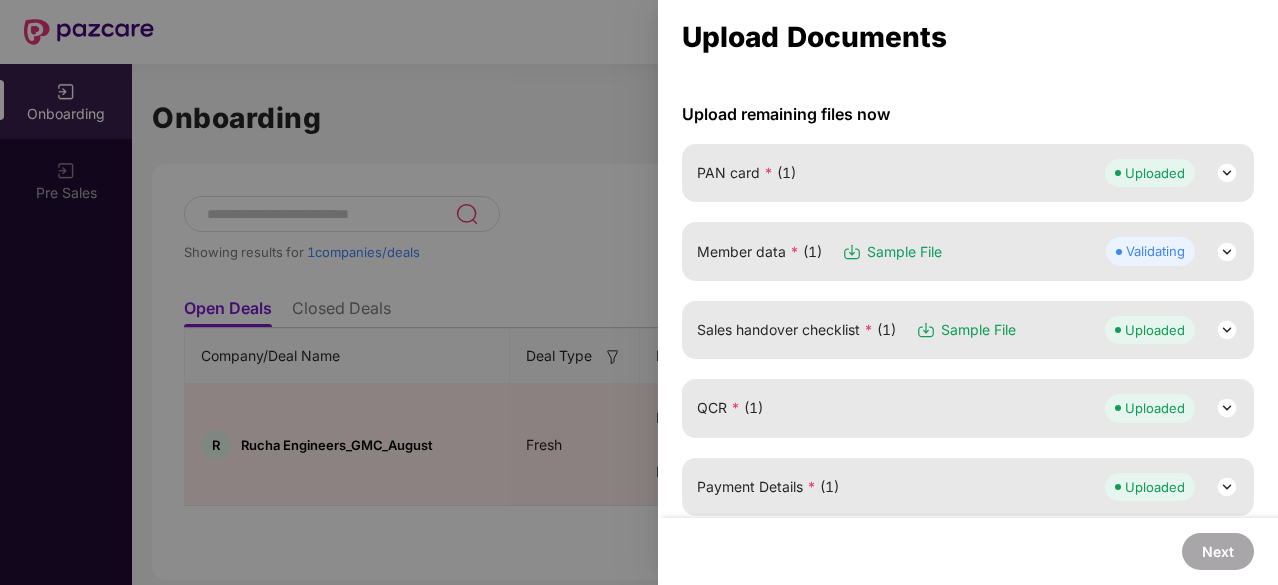 click at bounding box center [1227, 252] 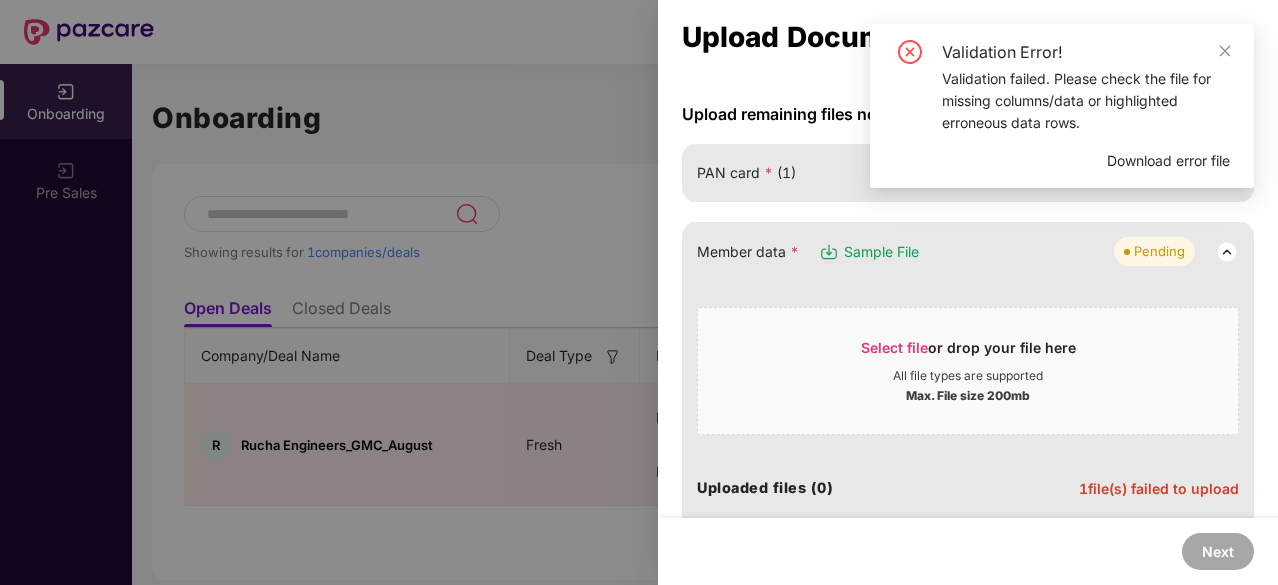 click on "Download error file" at bounding box center [1168, 161] 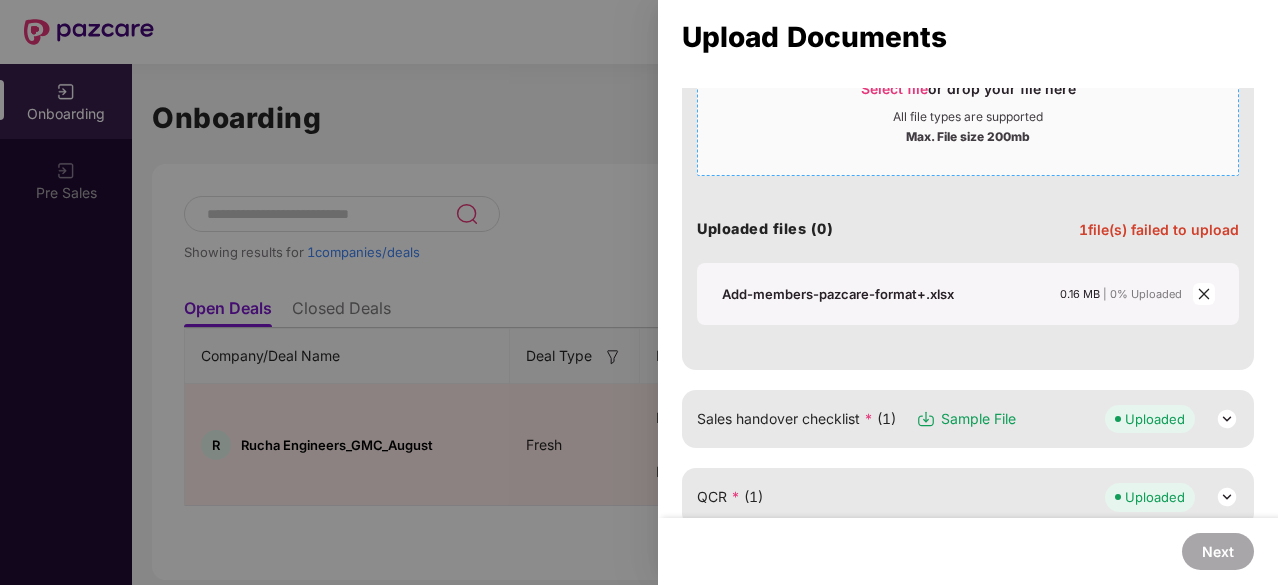 scroll, scrollTop: 418, scrollLeft: 0, axis: vertical 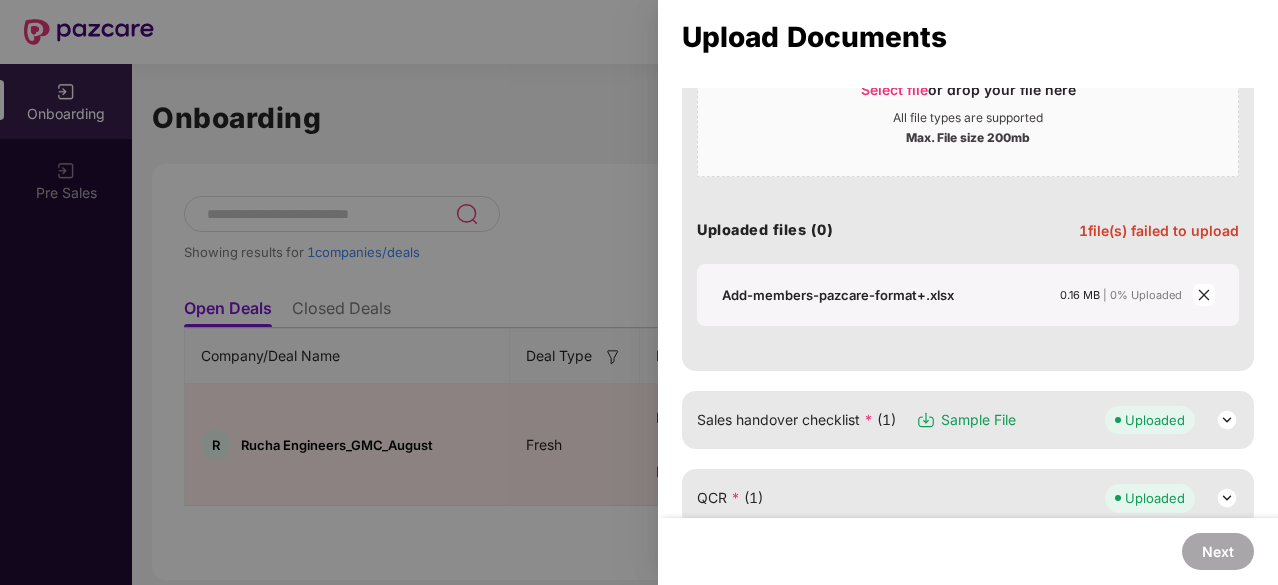 click 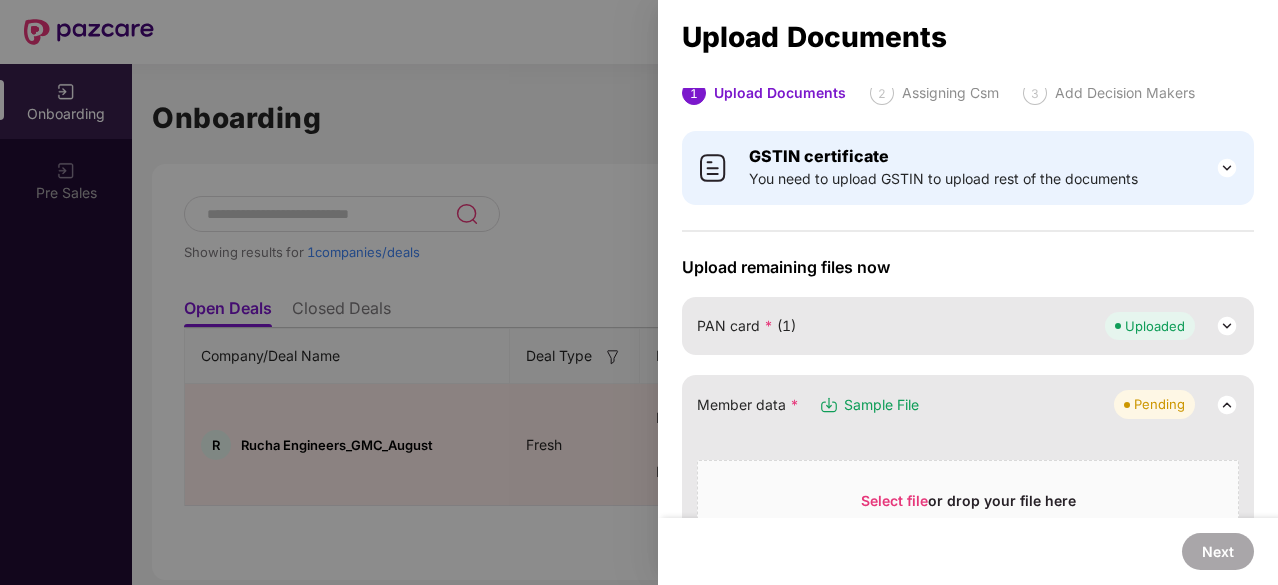 scroll, scrollTop: 63, scrollLeft: 0, axis: vertical 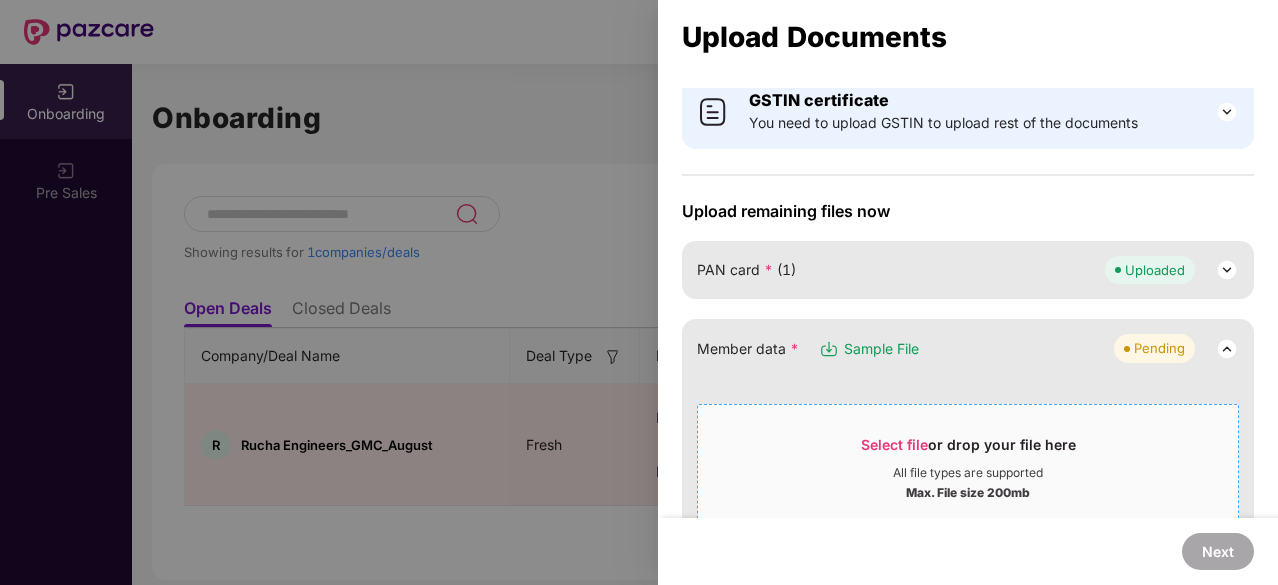 click on "Select file" at bounding box center (894, 444) 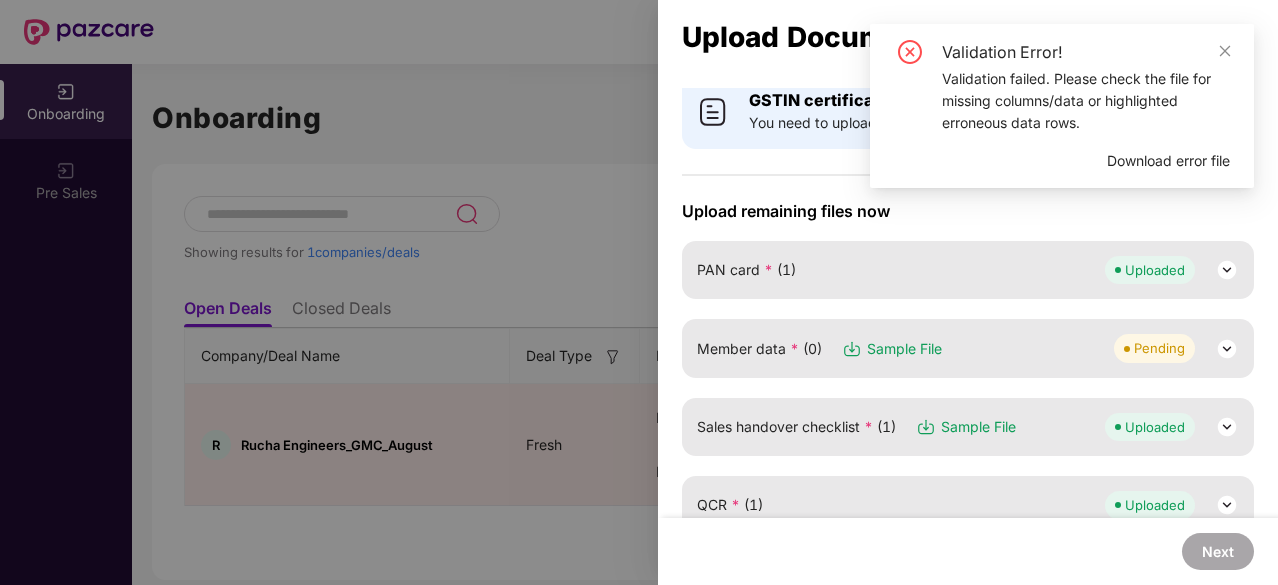 click on "Download error file" at bounding box center [1168, 161] 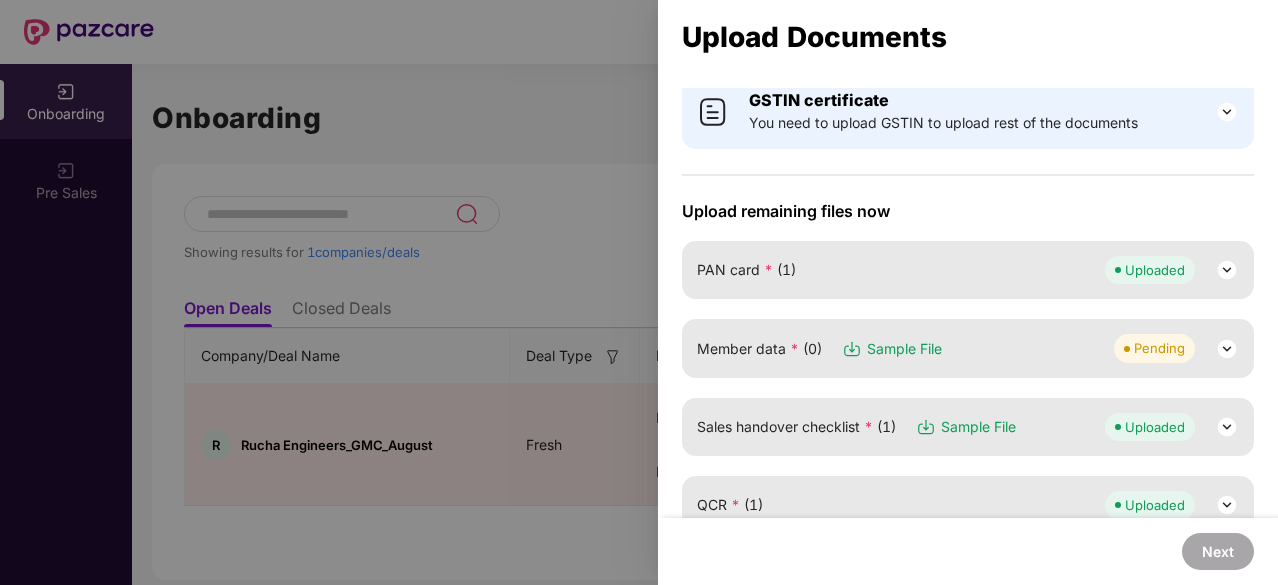 click at bounding box center [1227, 349] 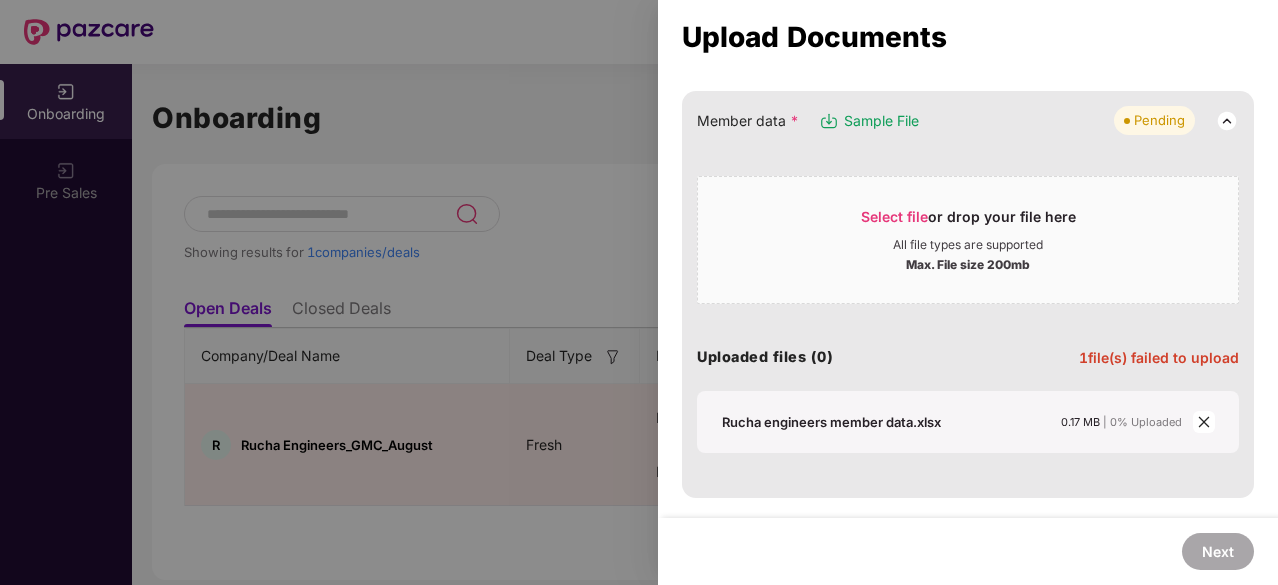 scroll, scrollTop: 292, scrollLeft: 0, axis: vertical 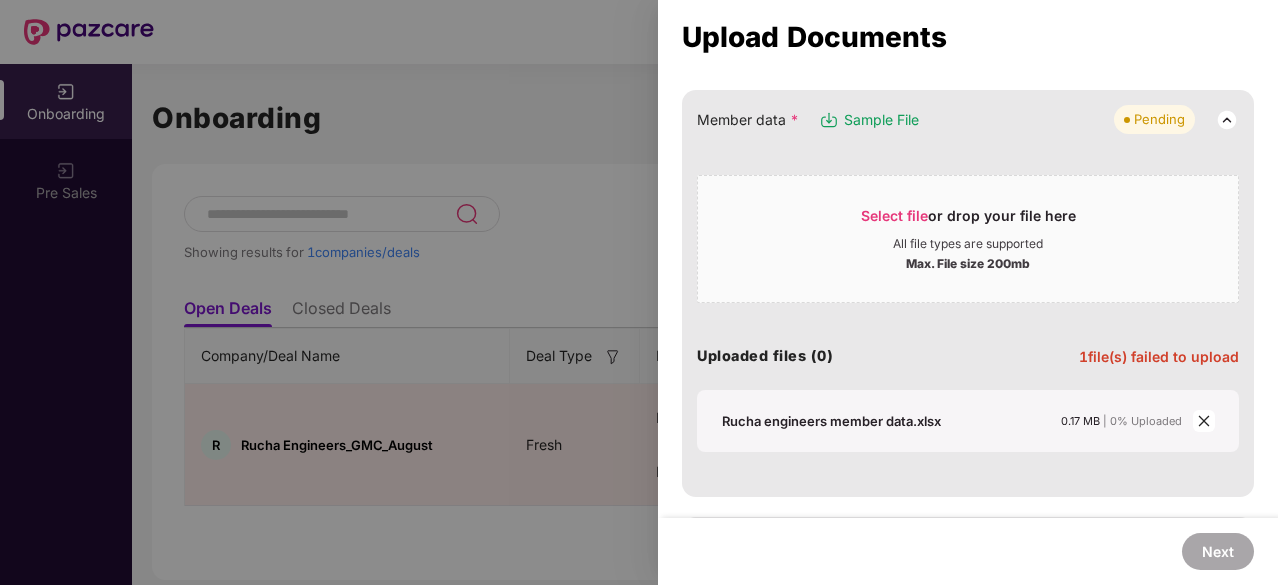 click 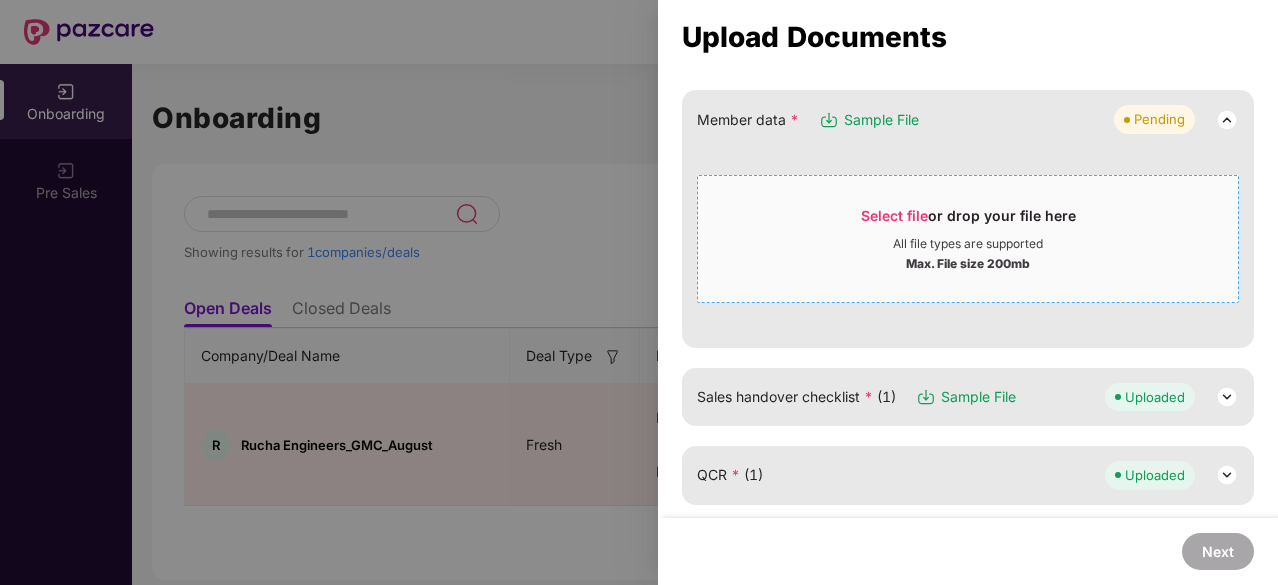 click on "Select file" at bounding box center (894, 215) 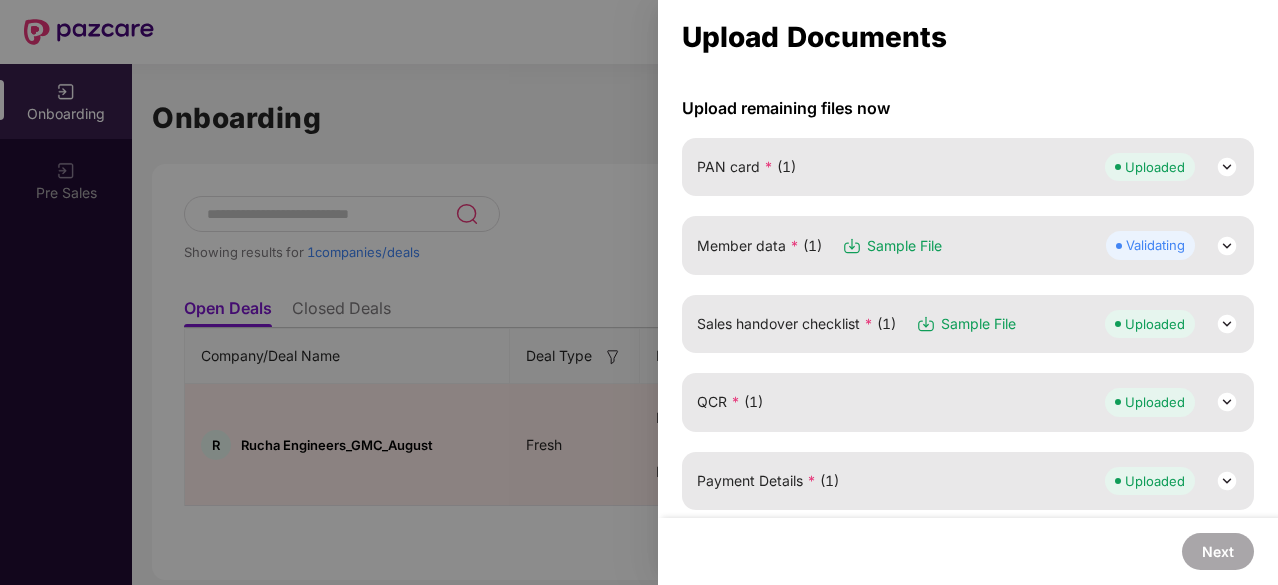 scroll, scrollTop: 157, scrollLeft: 0, axis: vertical 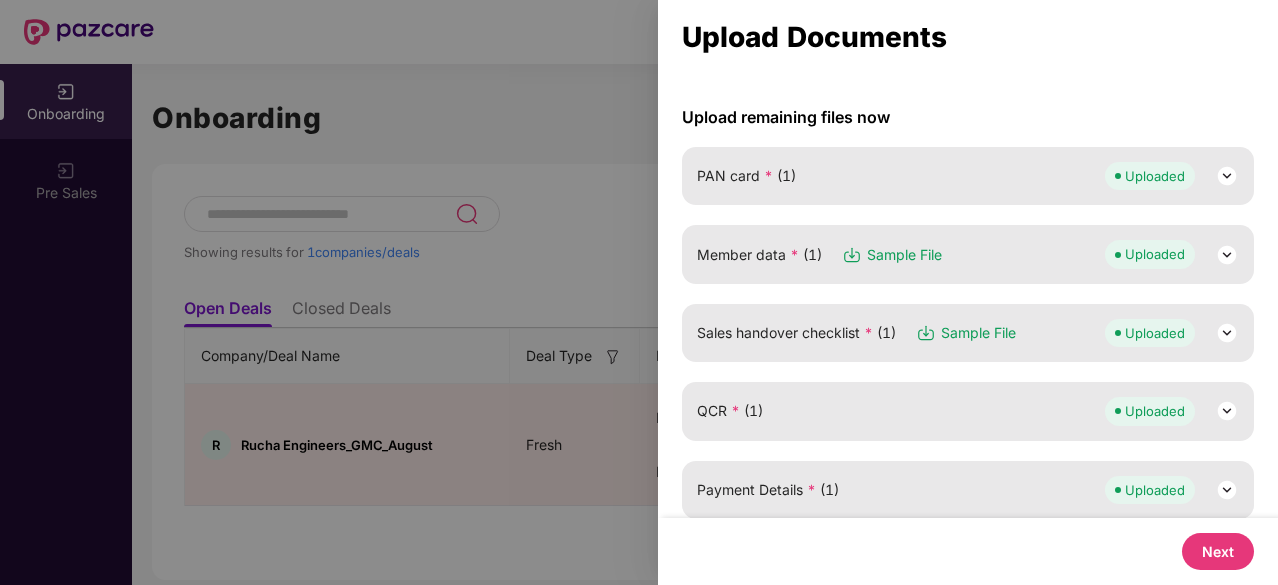 click on "Next" at bounding box center [1218, 551] 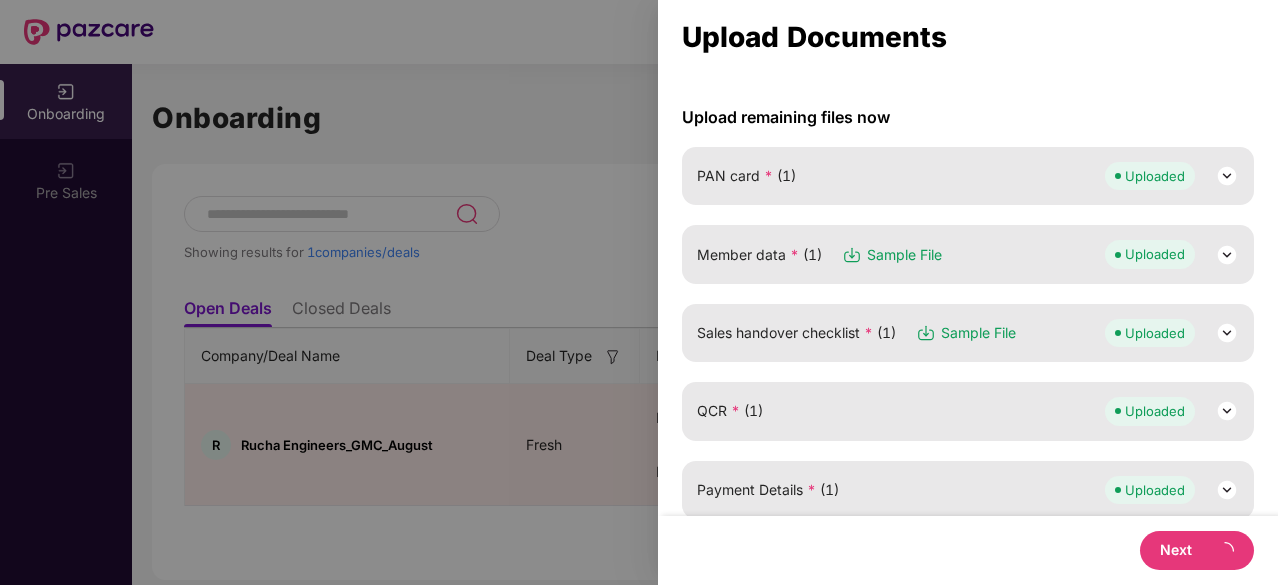 select on "**********" 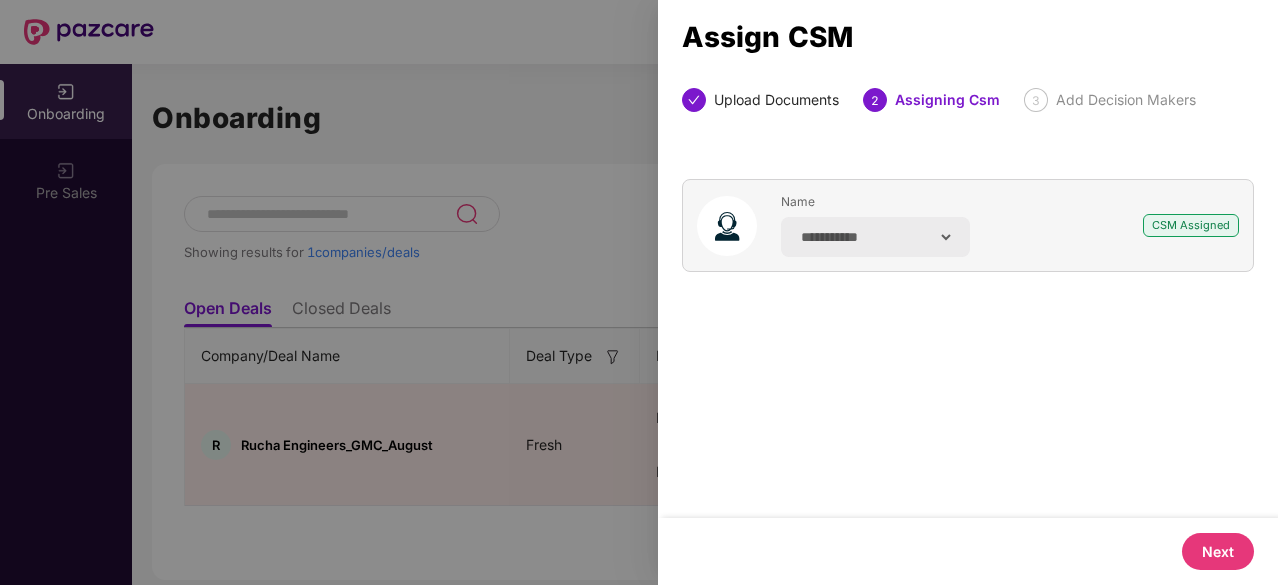 scroll, scrollTop: 0, scrollLeft: 0, axis: both 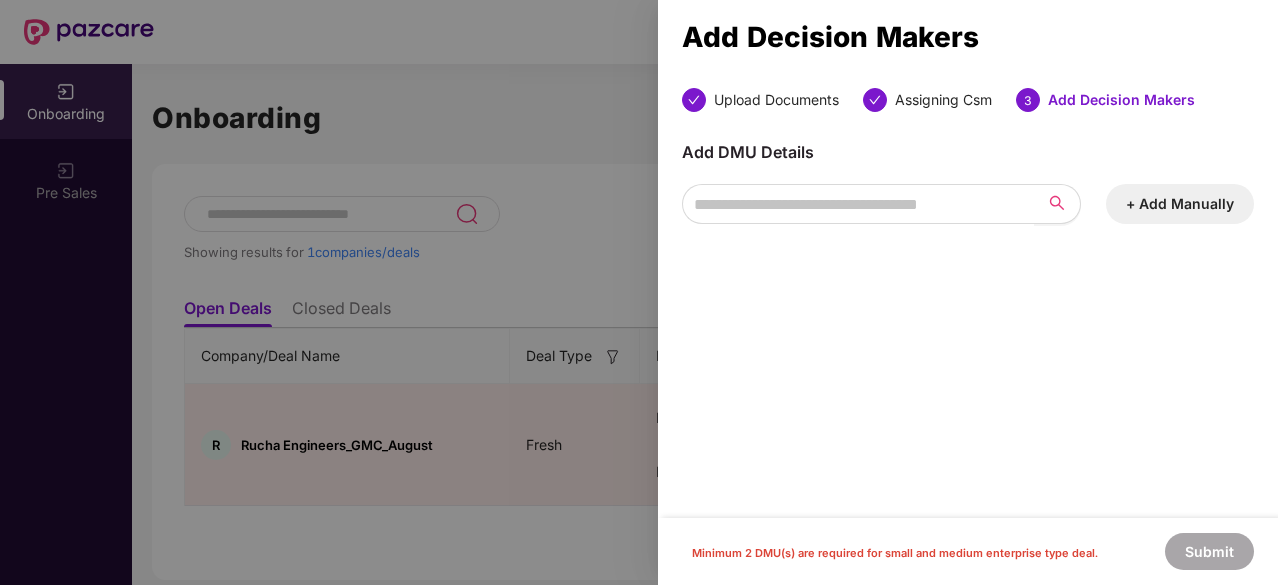 click on "+ Add Manually" at bounding box center [1180, 204] 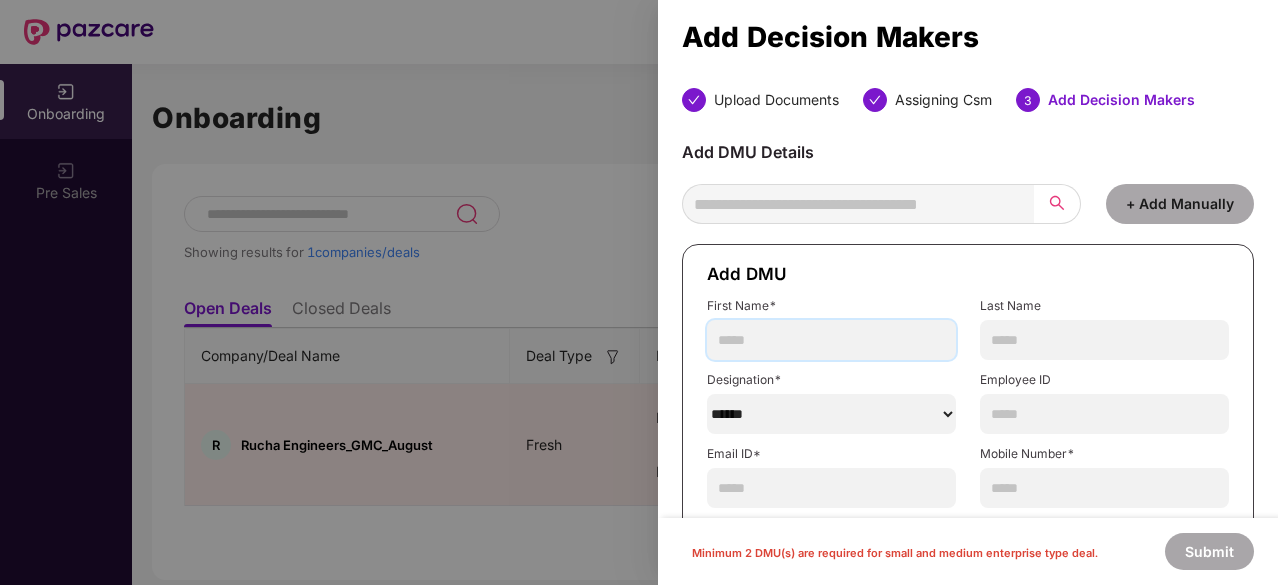 click at bounding box center [831, 340] 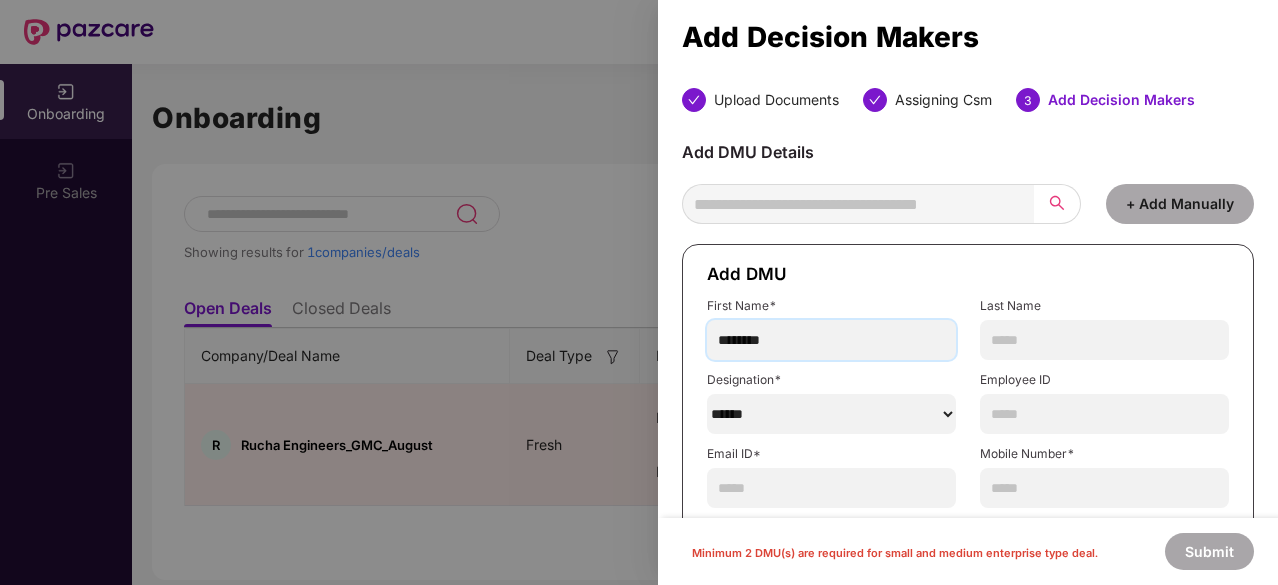 type on "********" 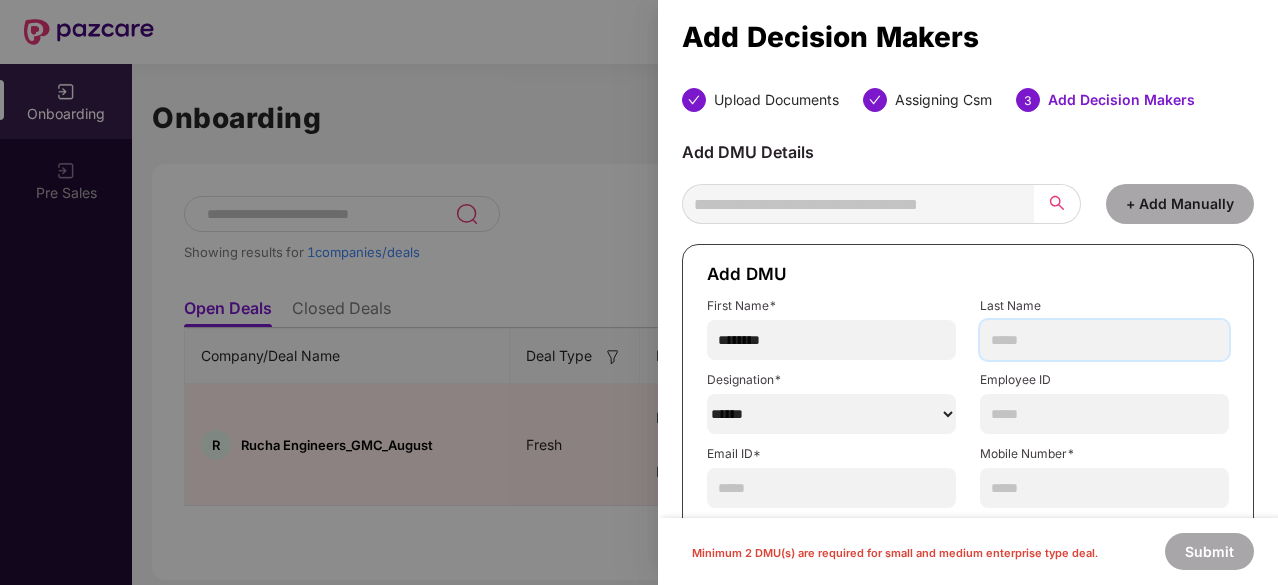 click at bounding box center (1104, 340) 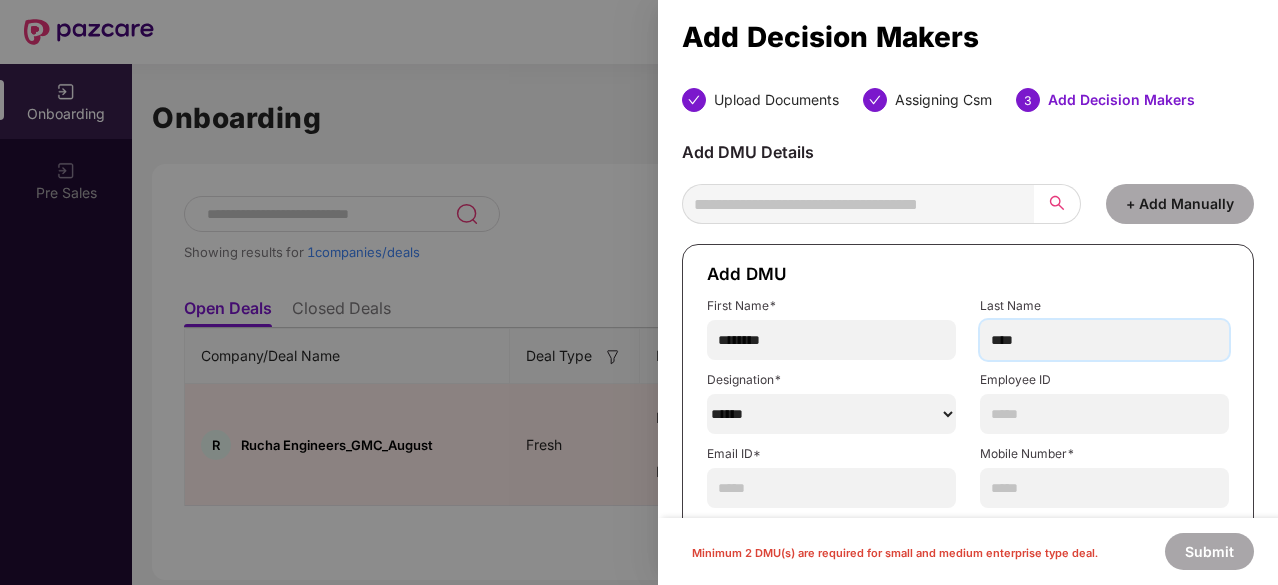 type on "****" 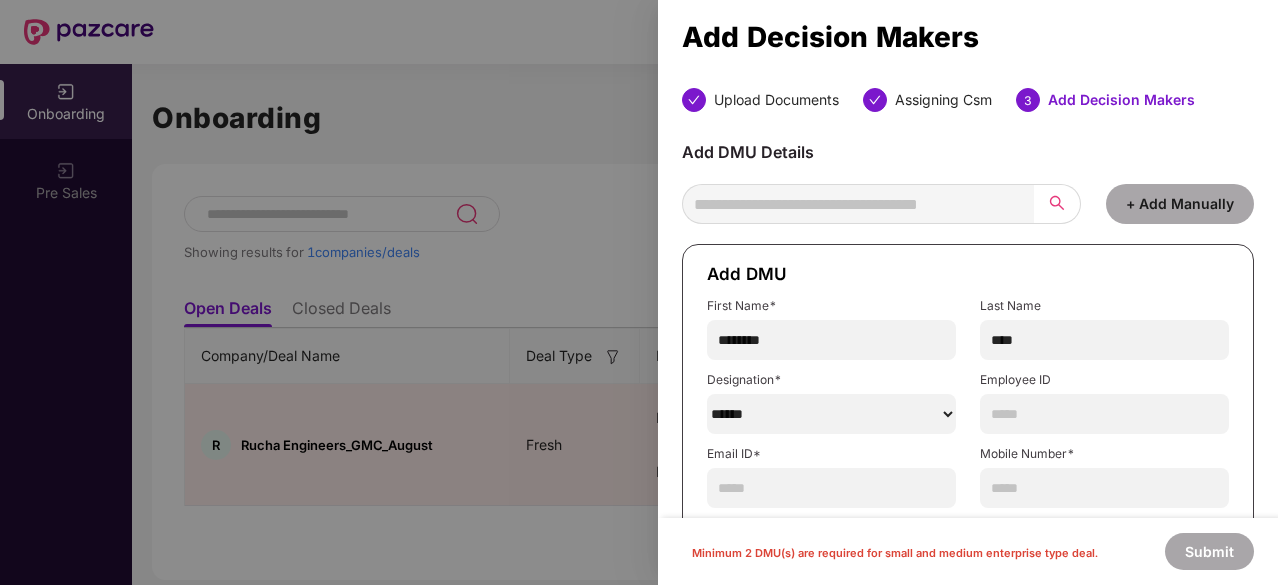 click on "******" at bounding box center [831, 414] 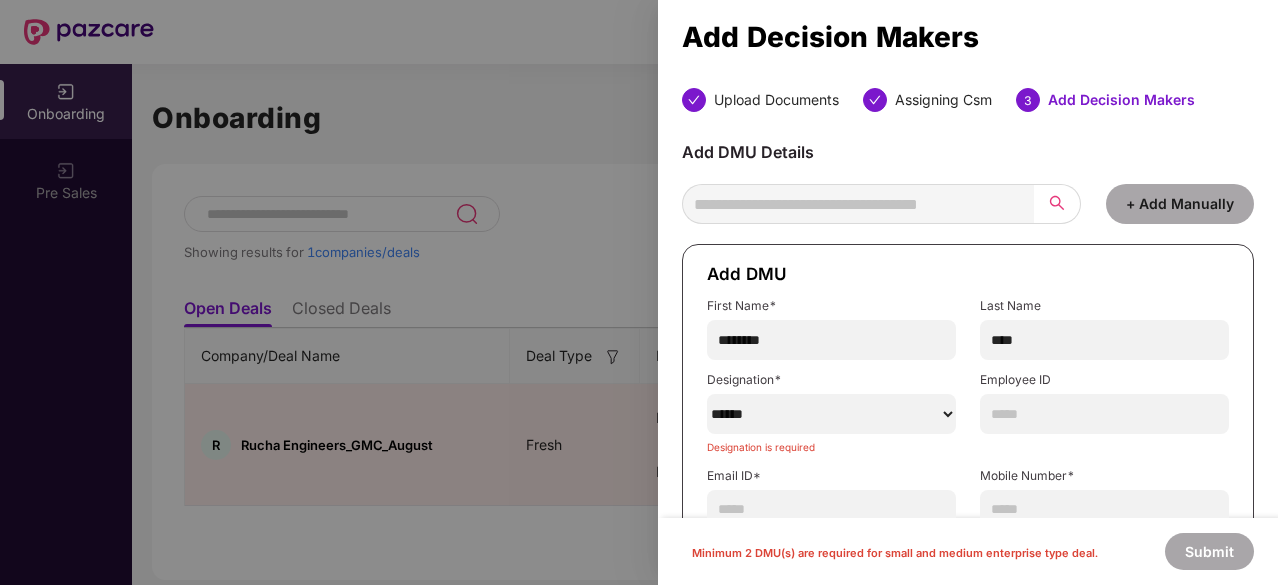 click on "******" at bounding box center [831, 414] 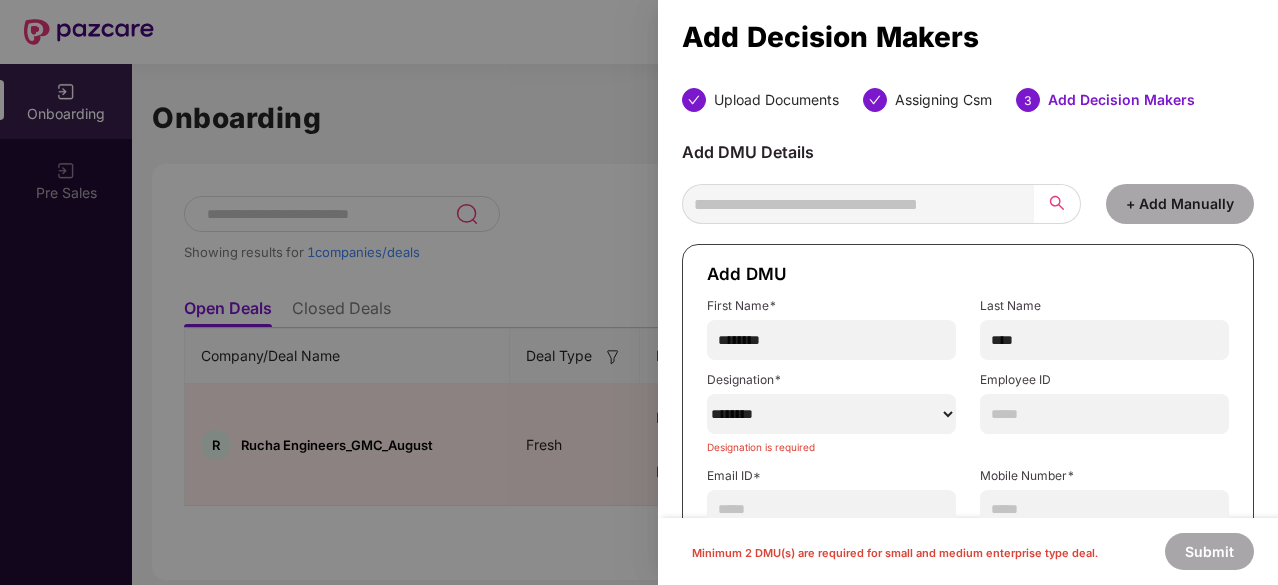 click on "******" at bounding box center [831, 414] 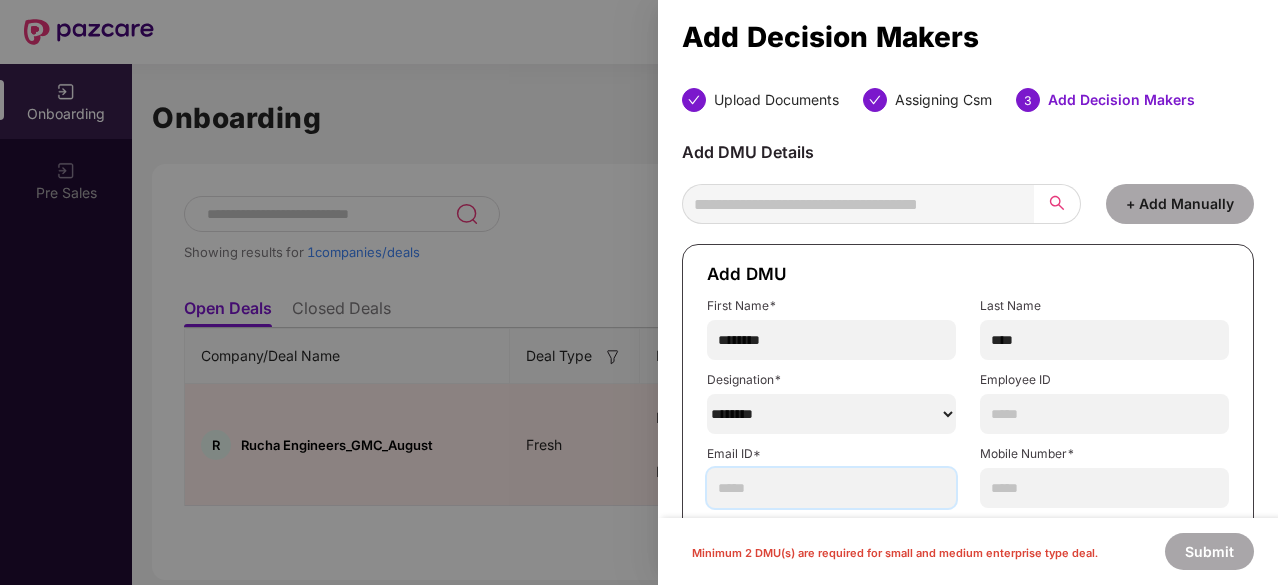 click at bounding box center (831, 488) 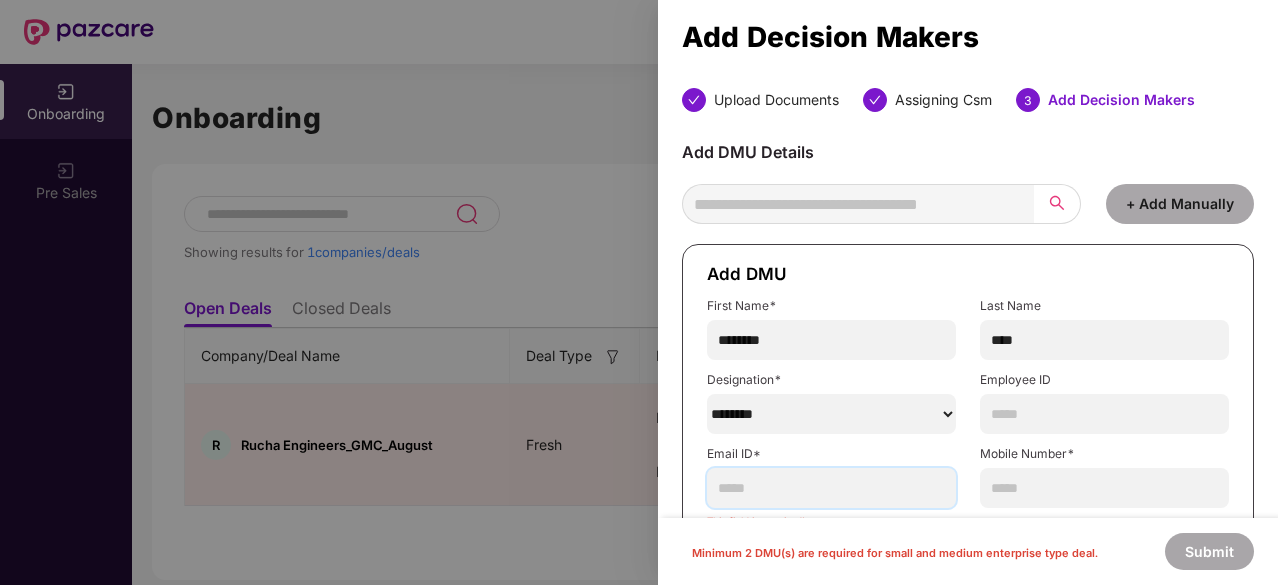 paste on "**********" 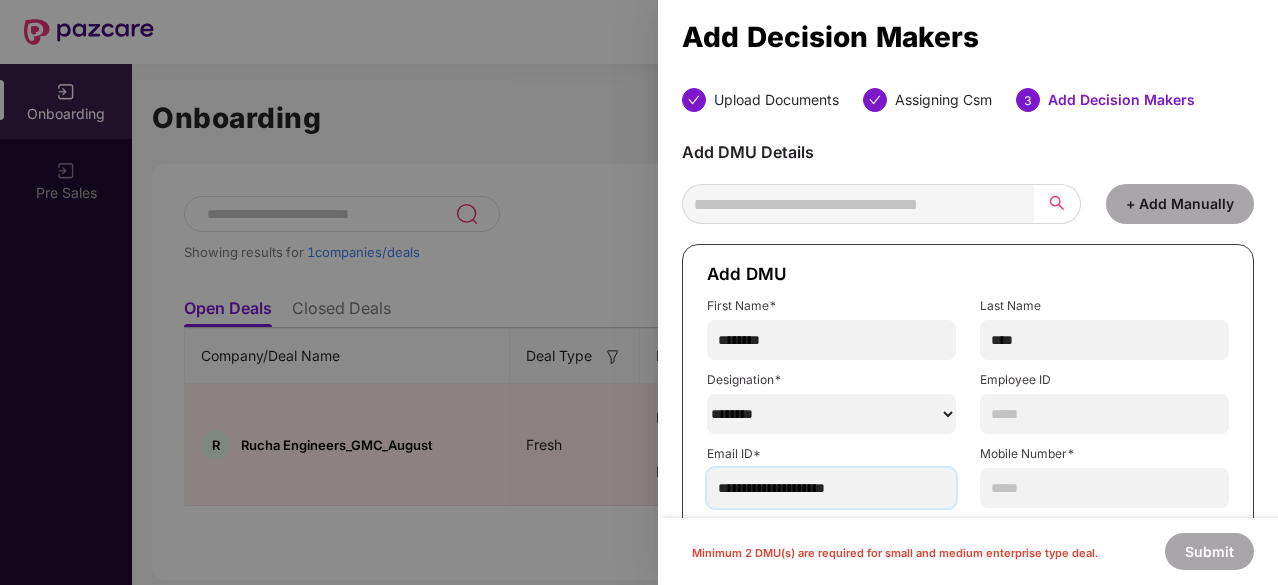 type on "**********" 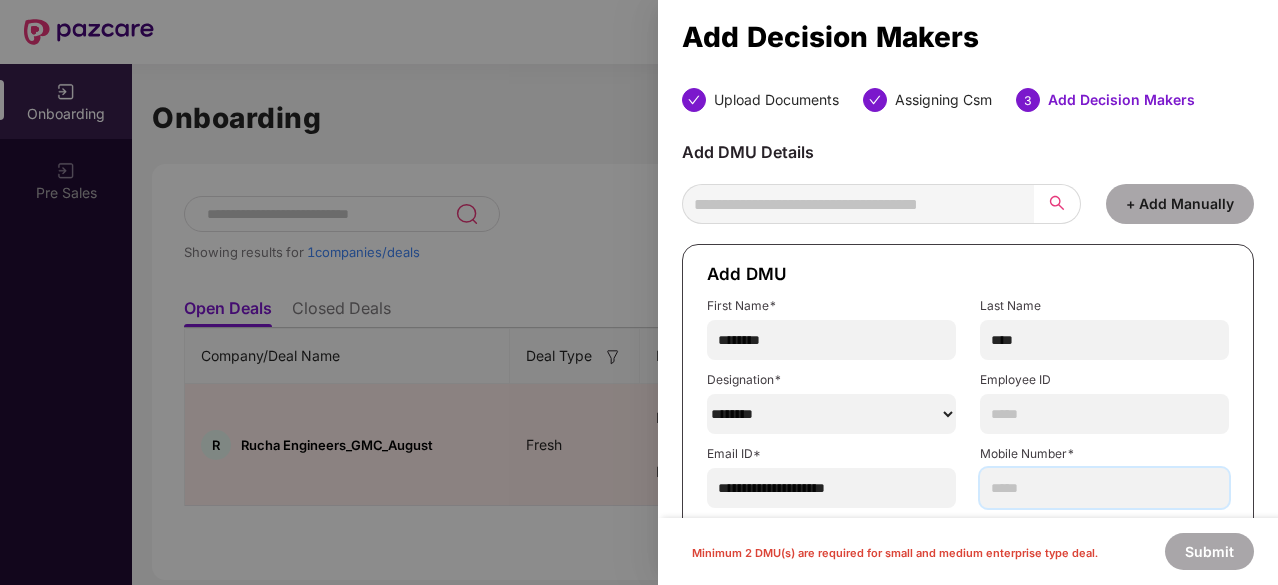 click at bounding box center (1104, 488) 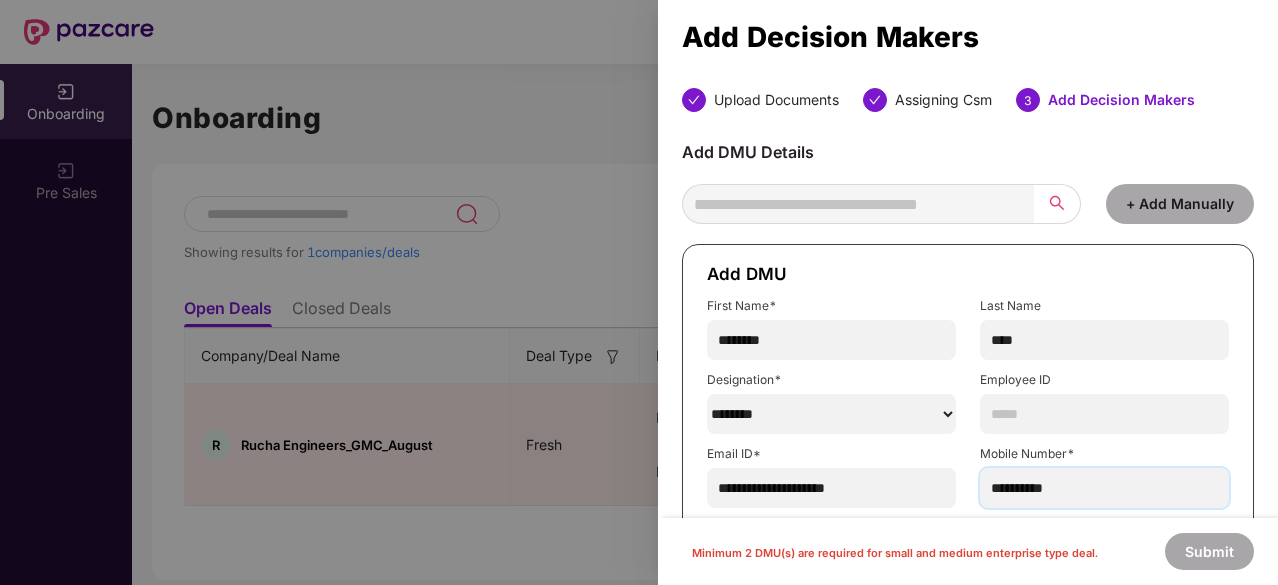 scroll, scrollTop: 72, scrollLeft: 0, axis: vertical 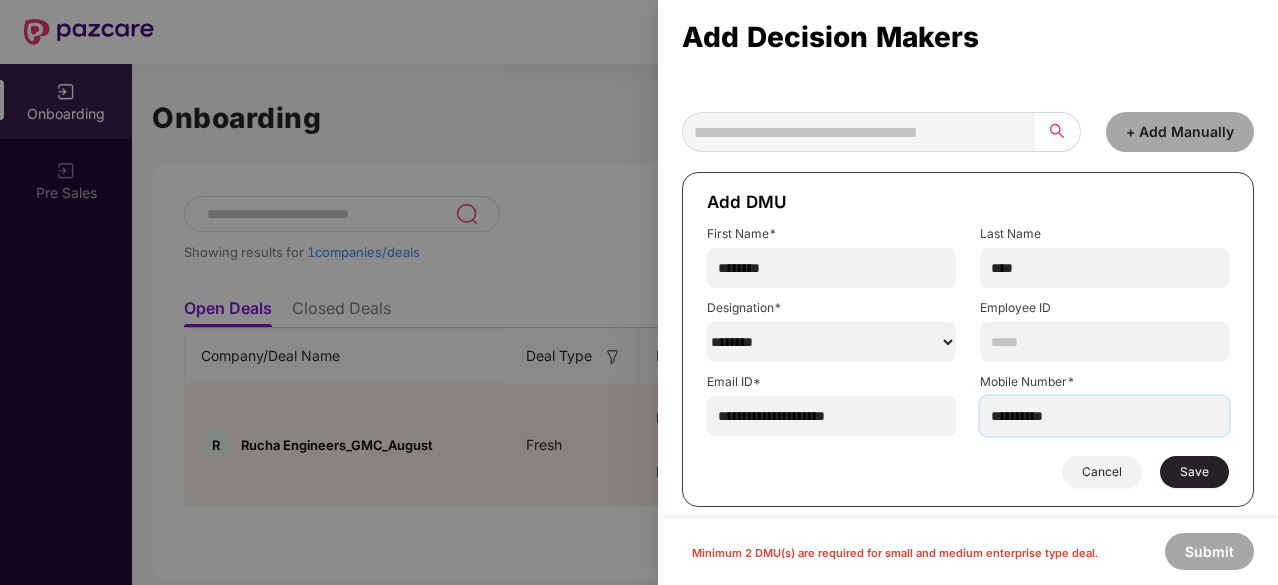type on "**********" 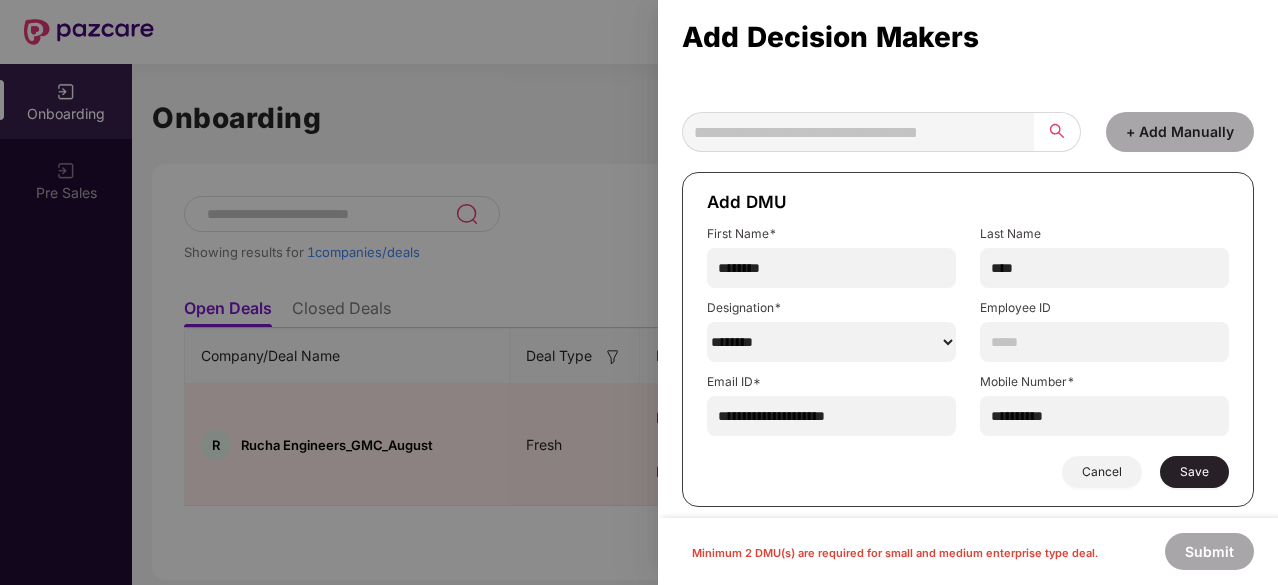 click on "Save" at bounding box center (1194, 472) 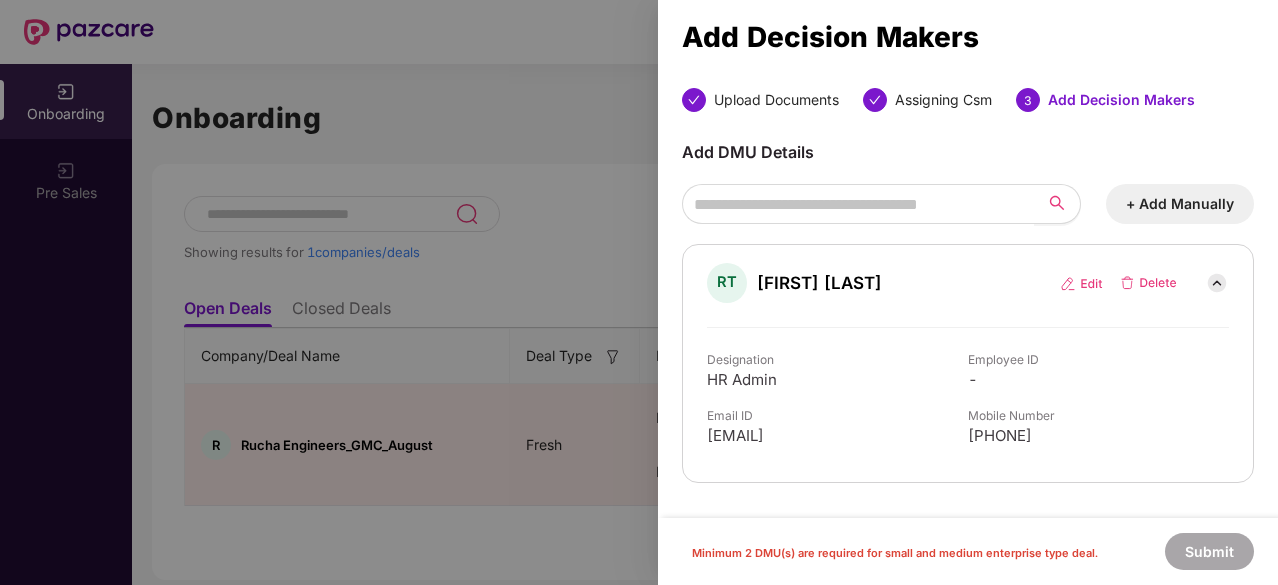 scroll, scrollTop: 0, scrollLeft: 0, axis: both 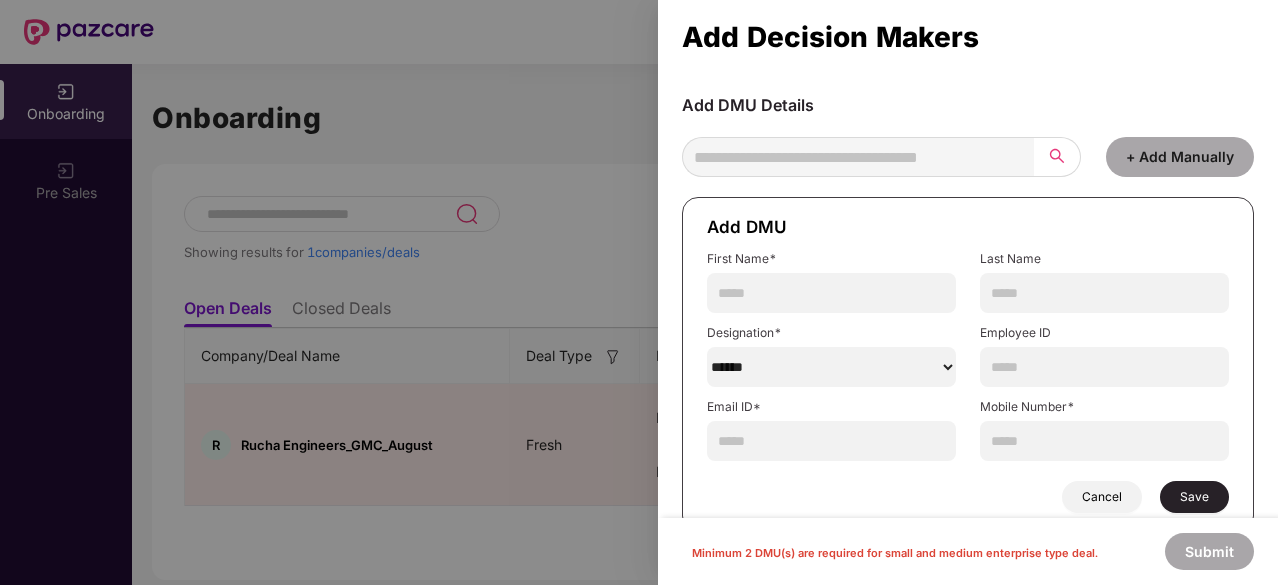 click on "Cancel" at bounding box center (1102, 497) 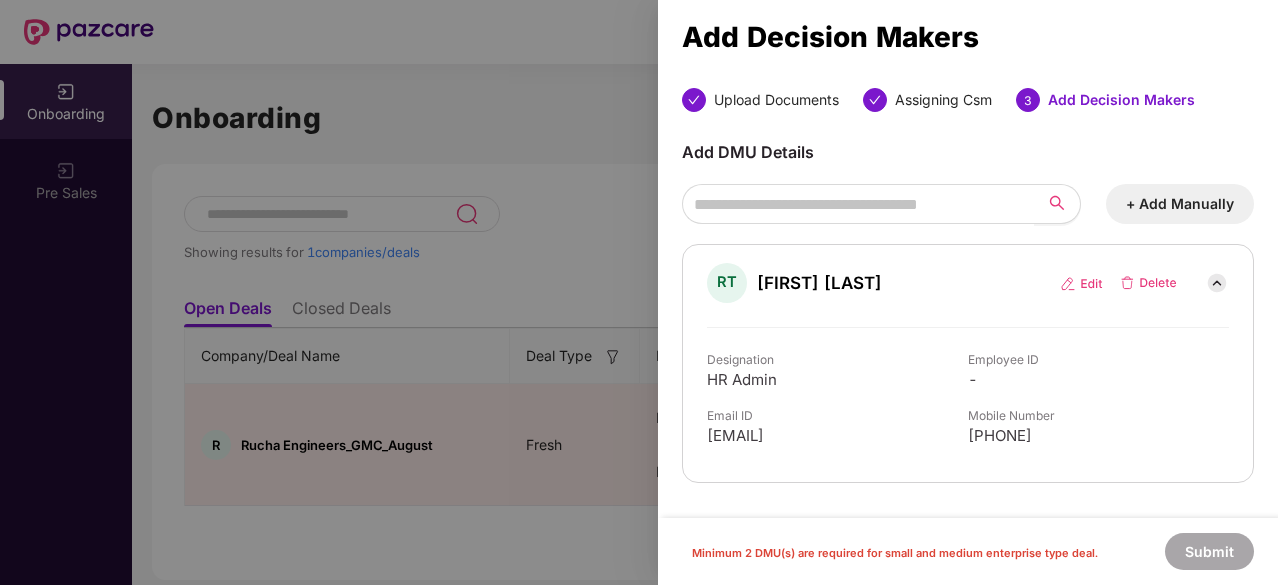 scroll, scrollTop: 0, scrollLeft: 0, axis: both 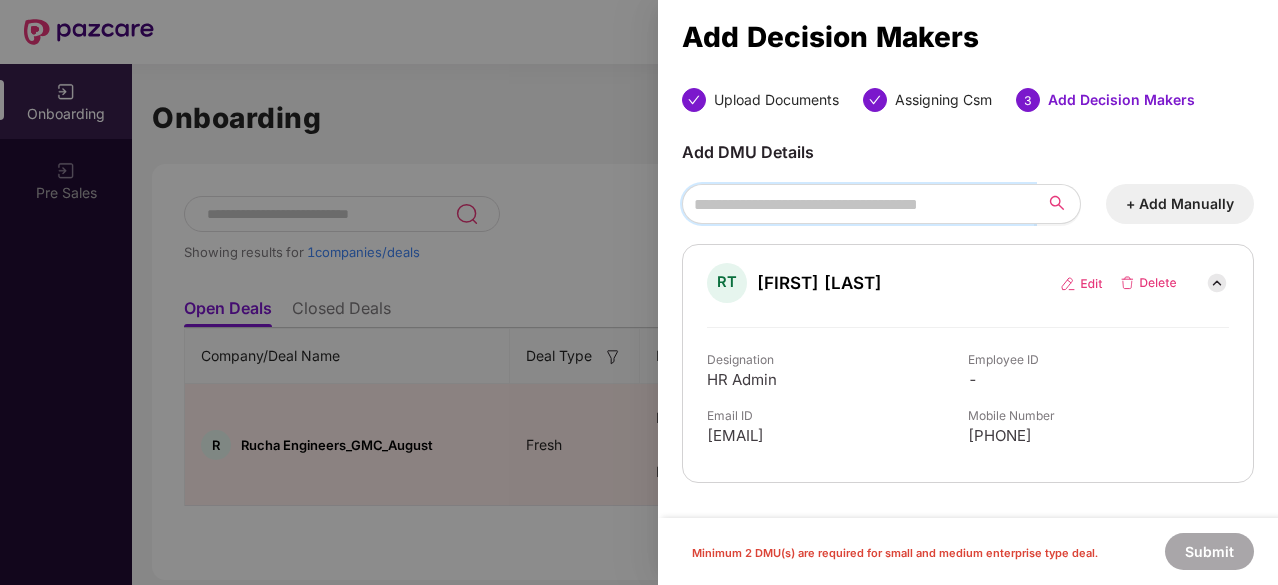 click at bounding box center [858, 204] 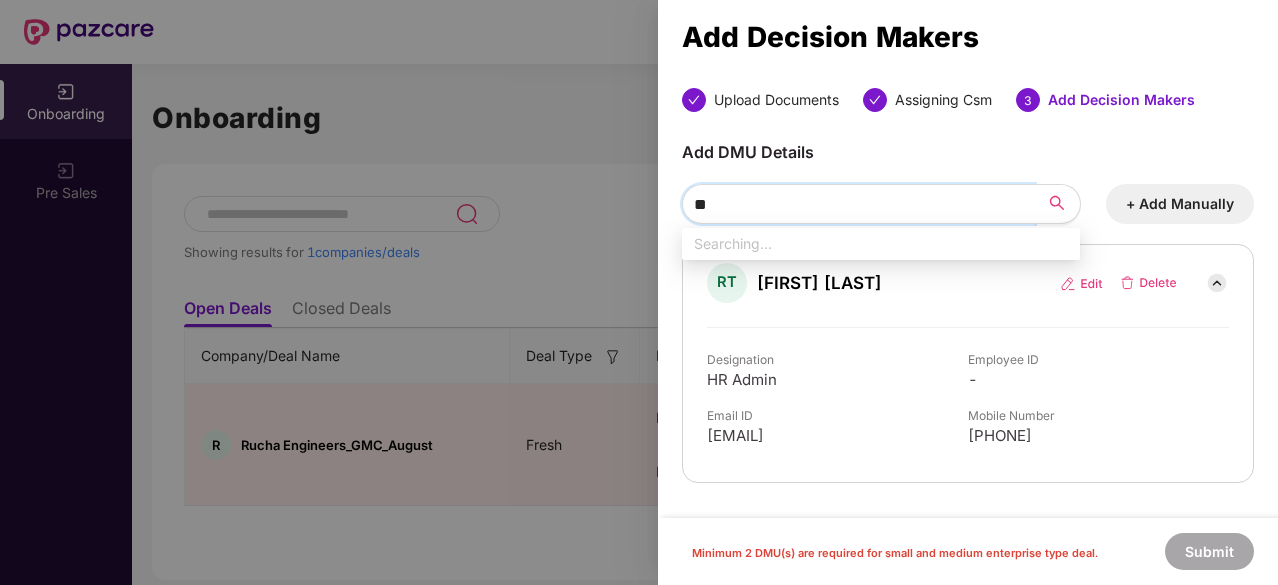 type on "*" 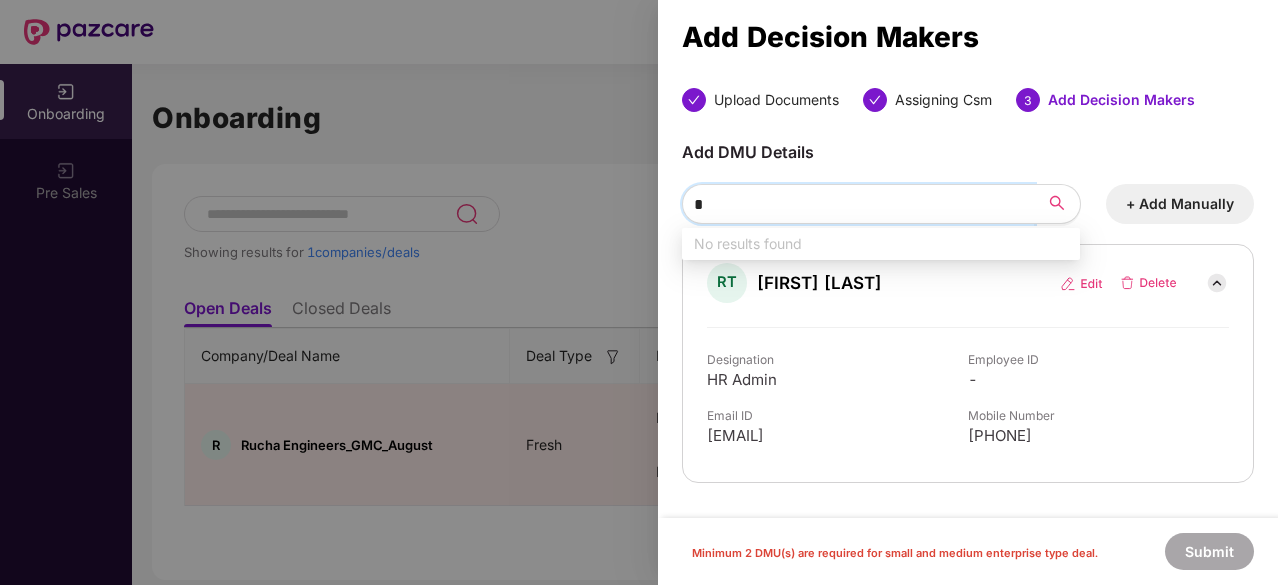 type 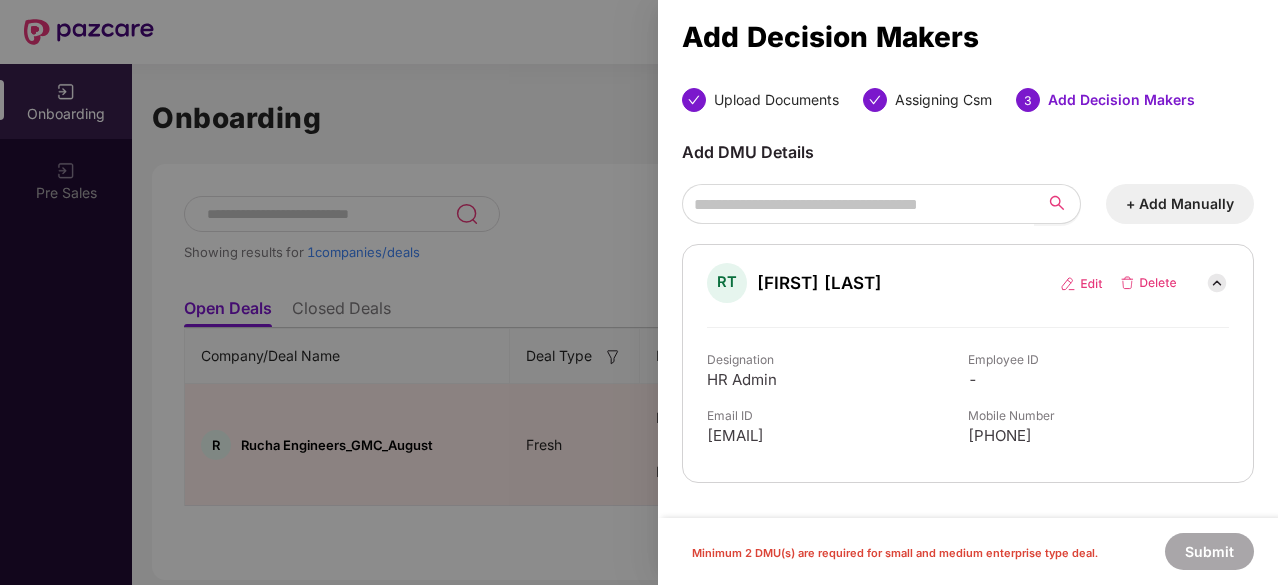 click on "+ Add Manually" at bounding box center [1180, 204] 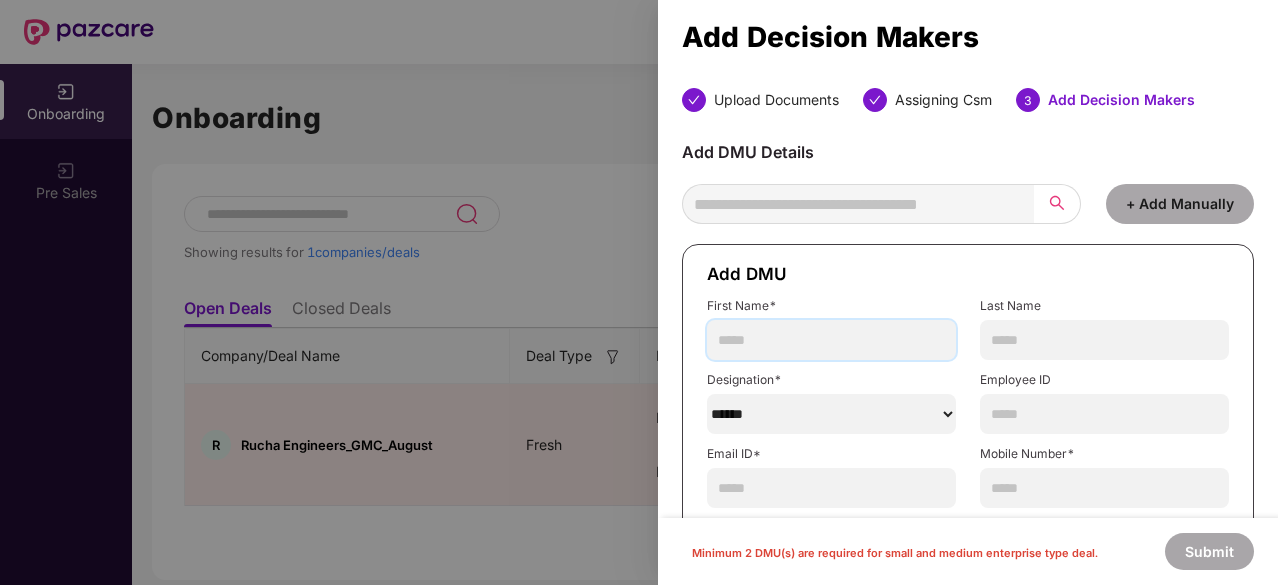 click at bounding box center [831, 340] 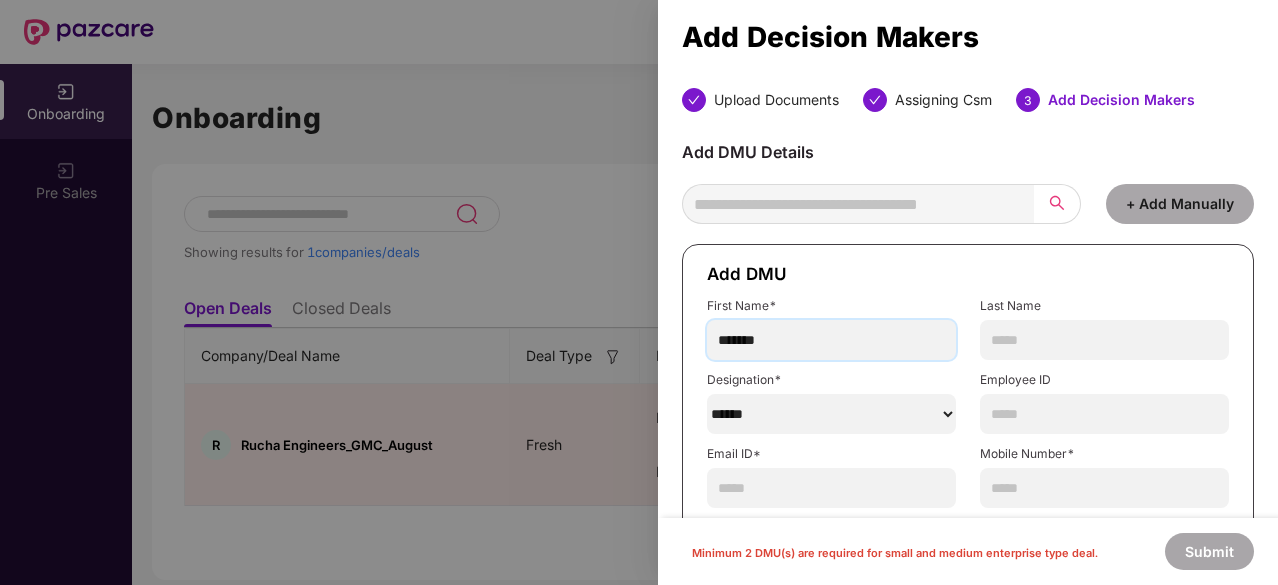 type on "*******" 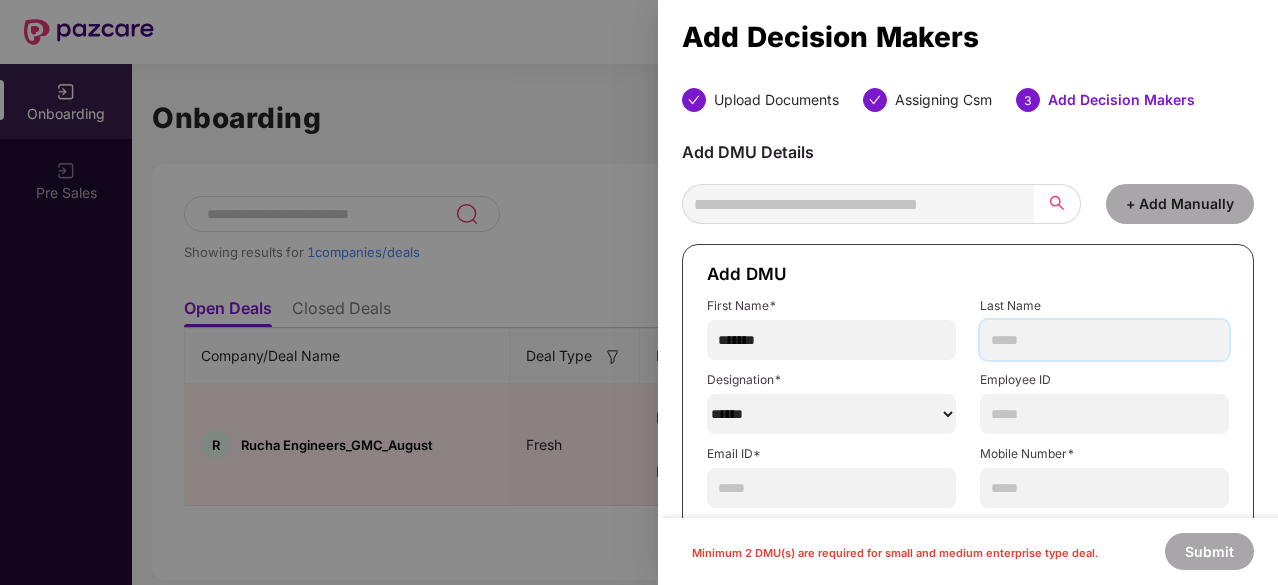 click at bounding box center [1104, 340] 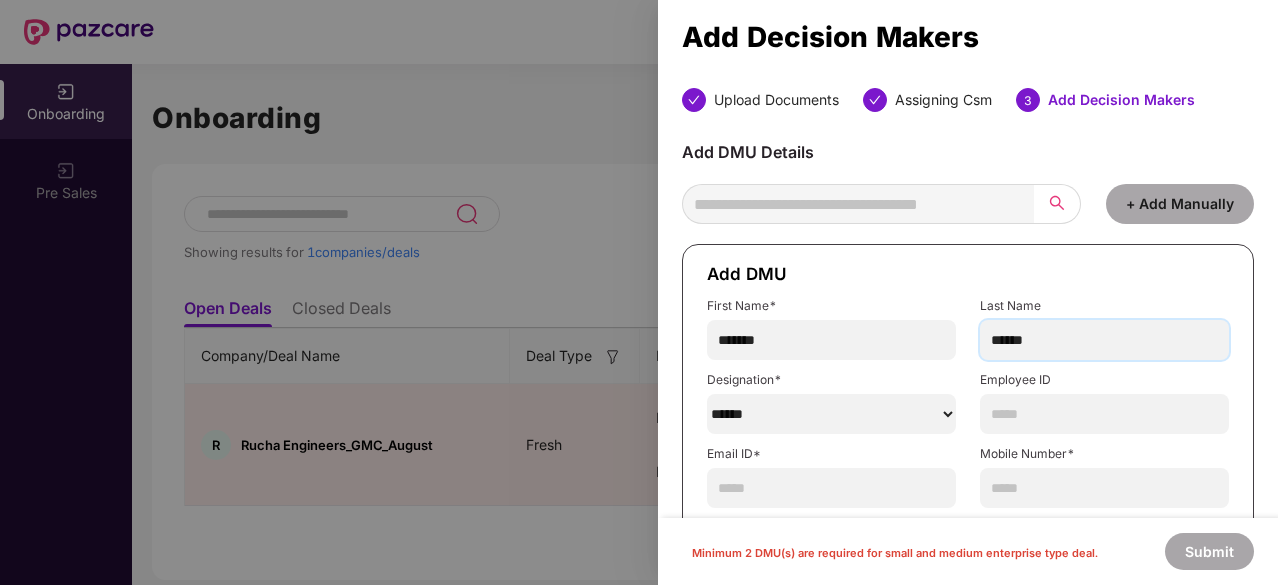 type on "******" 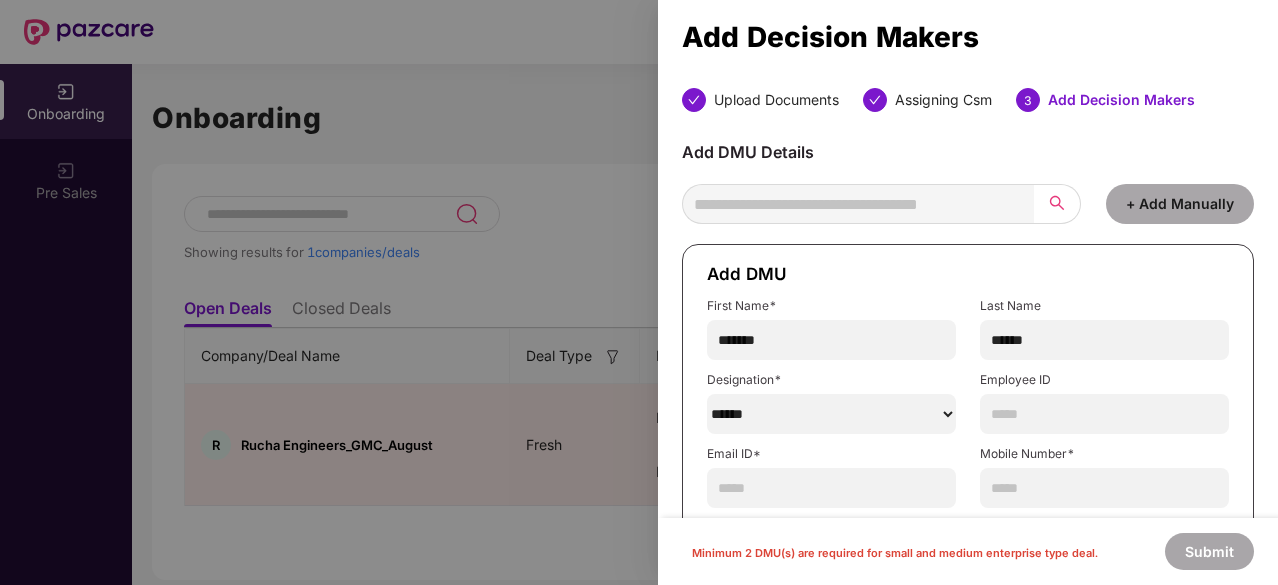 click on "******" at bounding box center [831, 414] 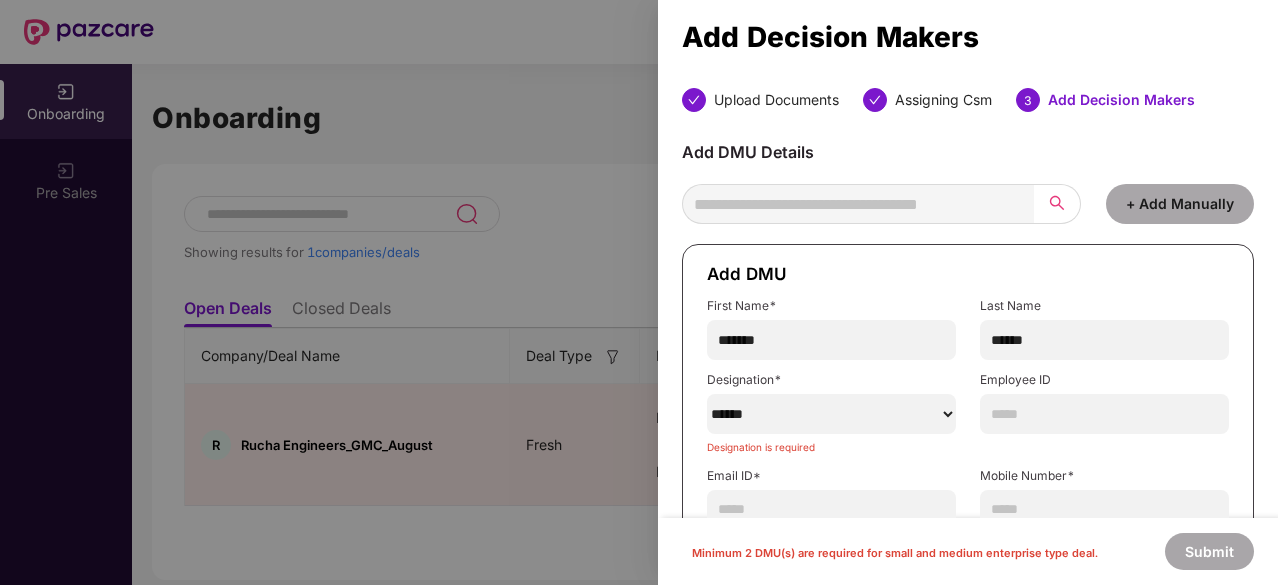 click on "******" at bounding box center (831, 414) 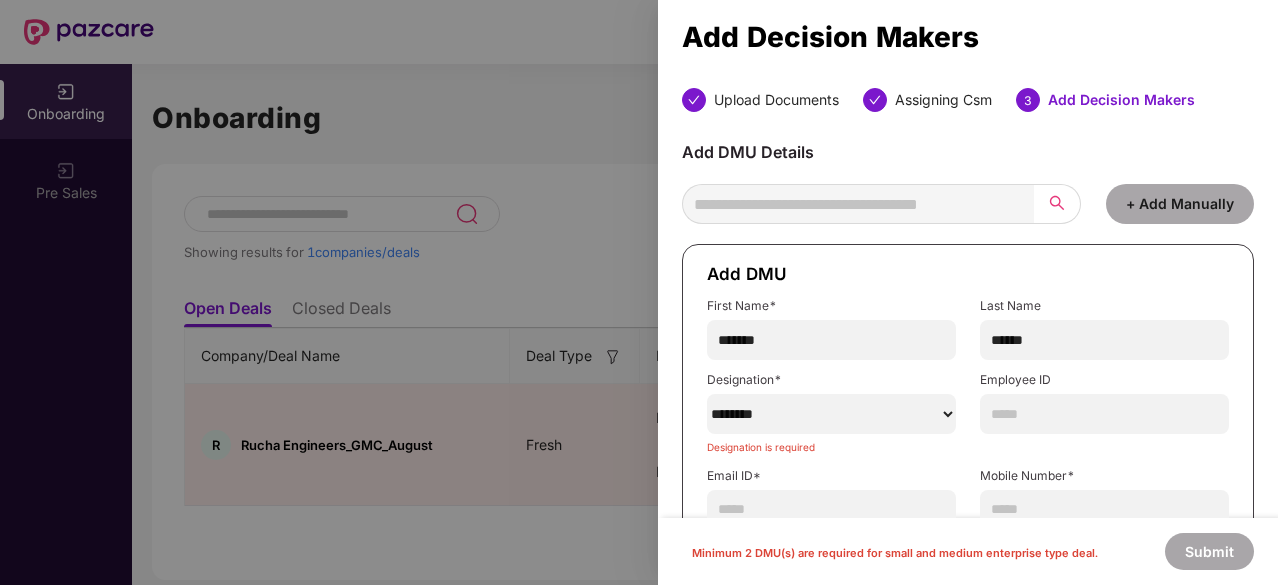 click on "******" at bounding box center [831, 414] 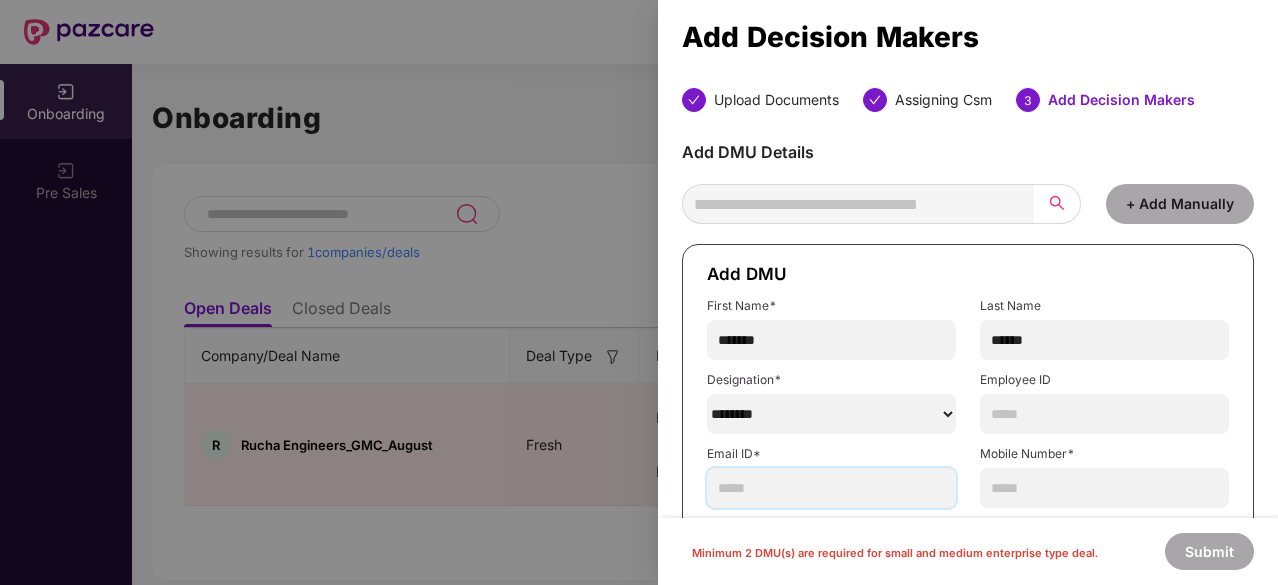 click at bounding box center (831, 488) 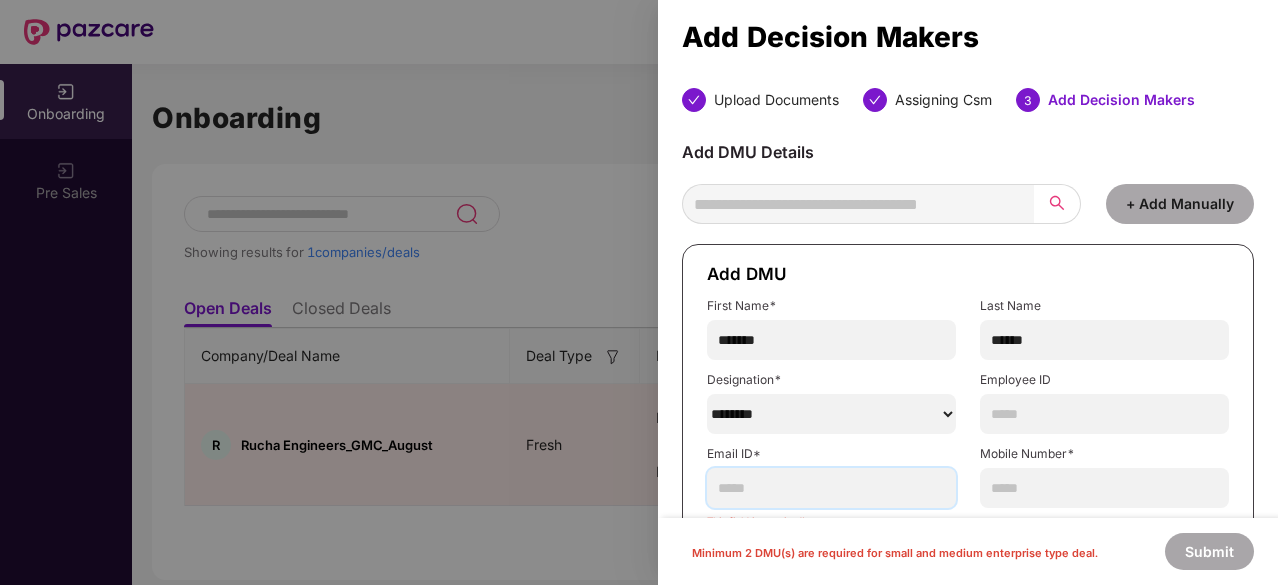 paste on "**********" 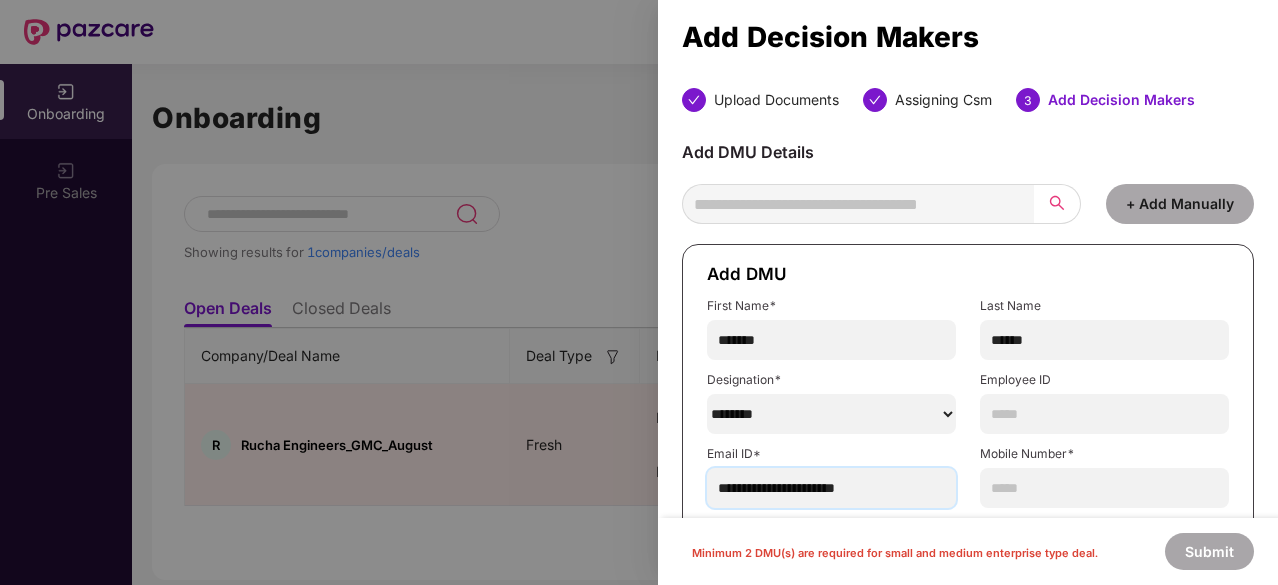 type on "**********" 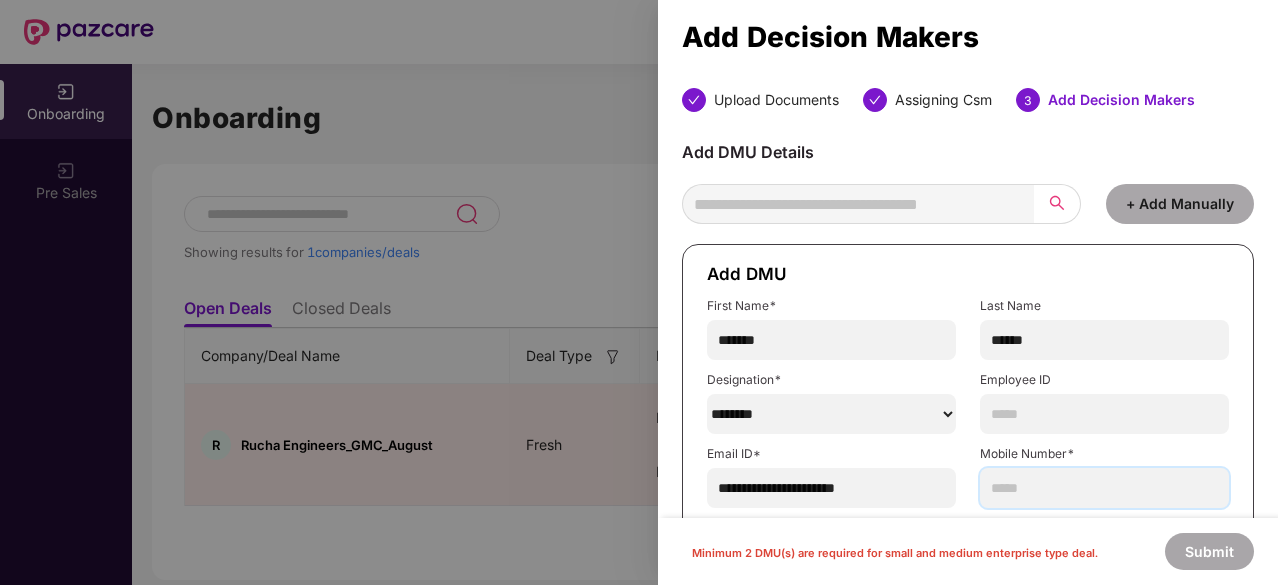 click at bounding box center [1104, 488] 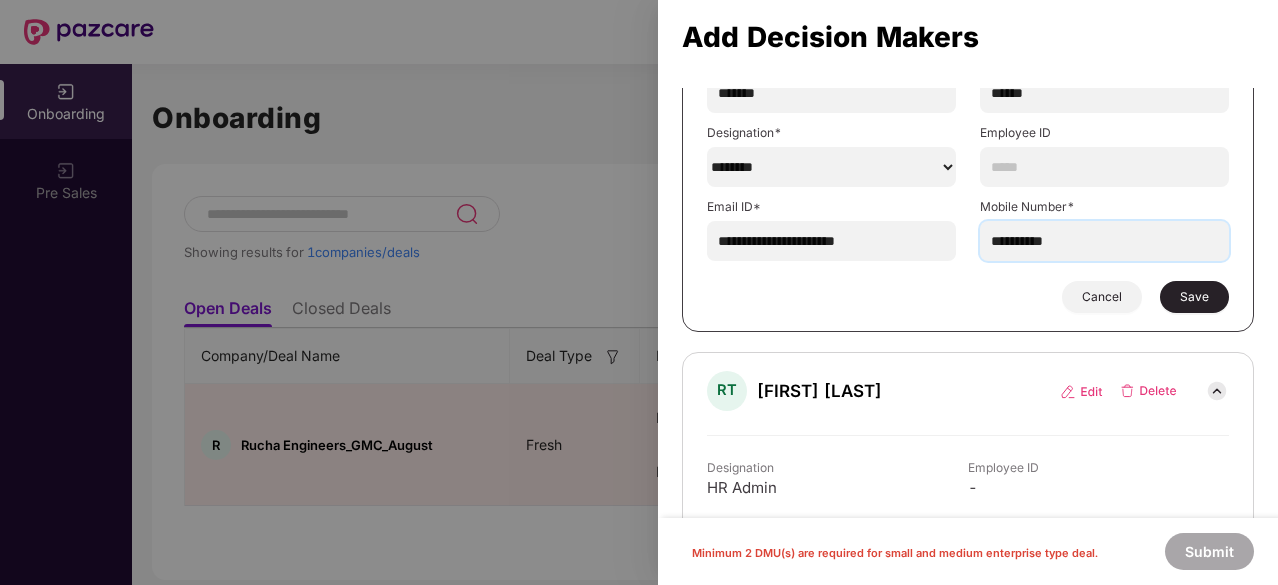 scroll, scrollTop: 250, scrollLeft: 0, axis: vertical 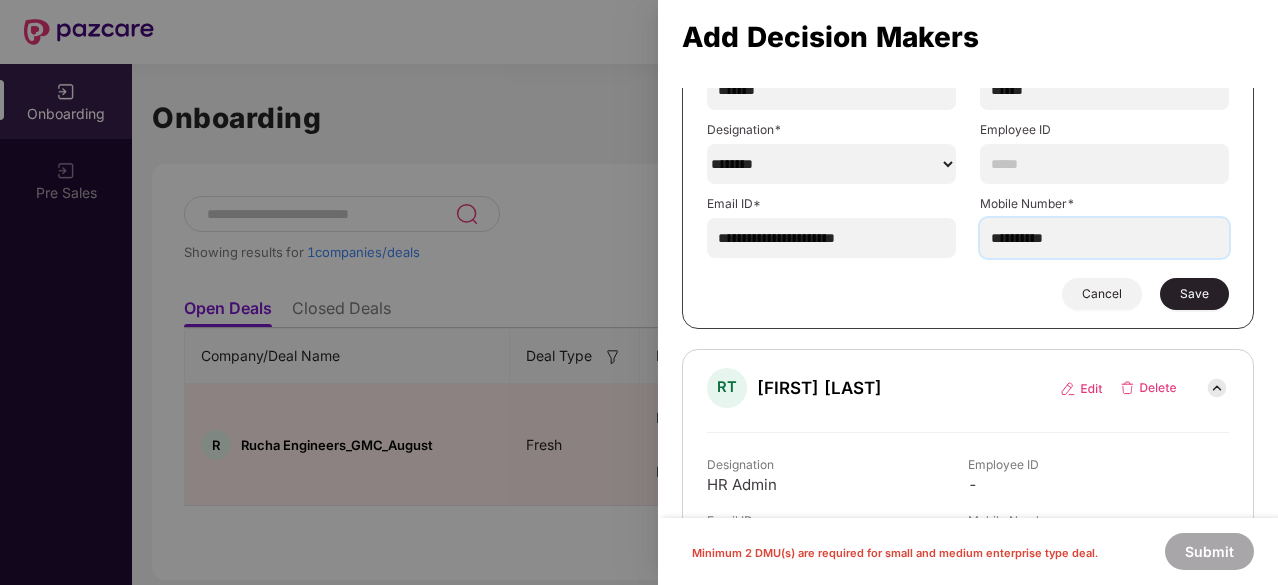 type on "**********" 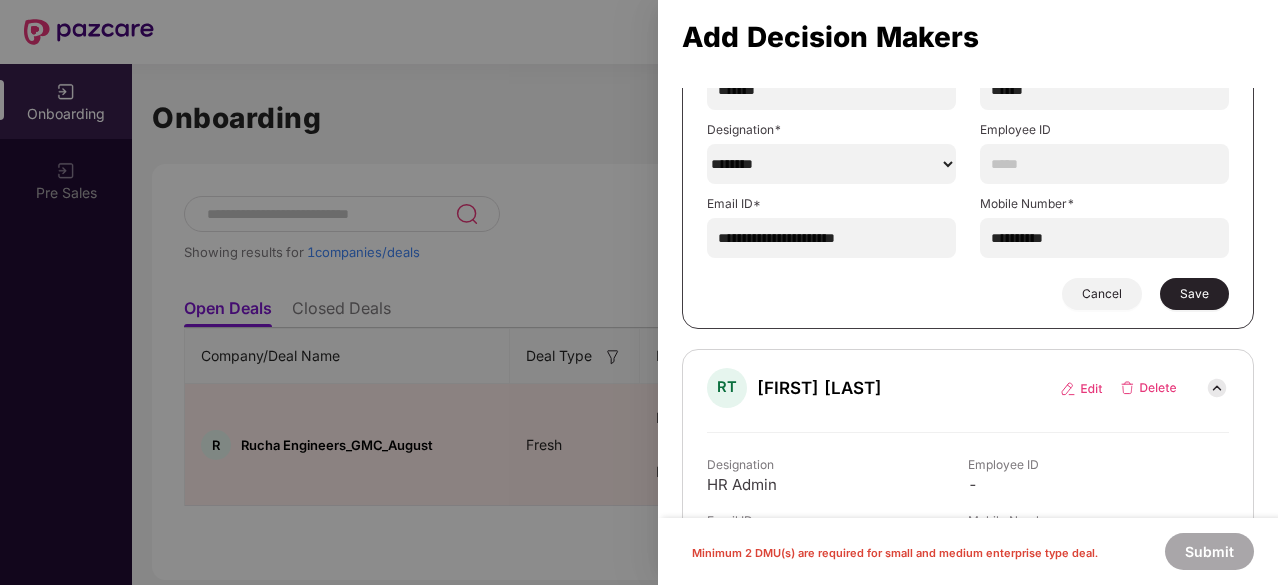 click on "Save" at bounding box center [1194, 294] 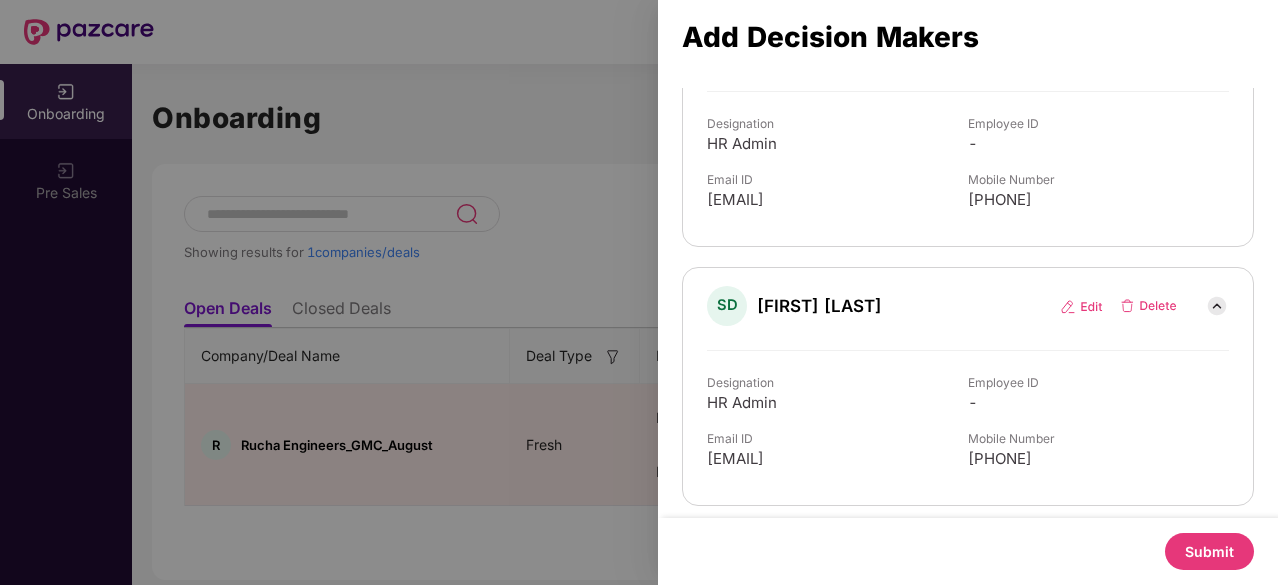 scroll, scrollTop: 0, scrollLeft: 0, axis: both 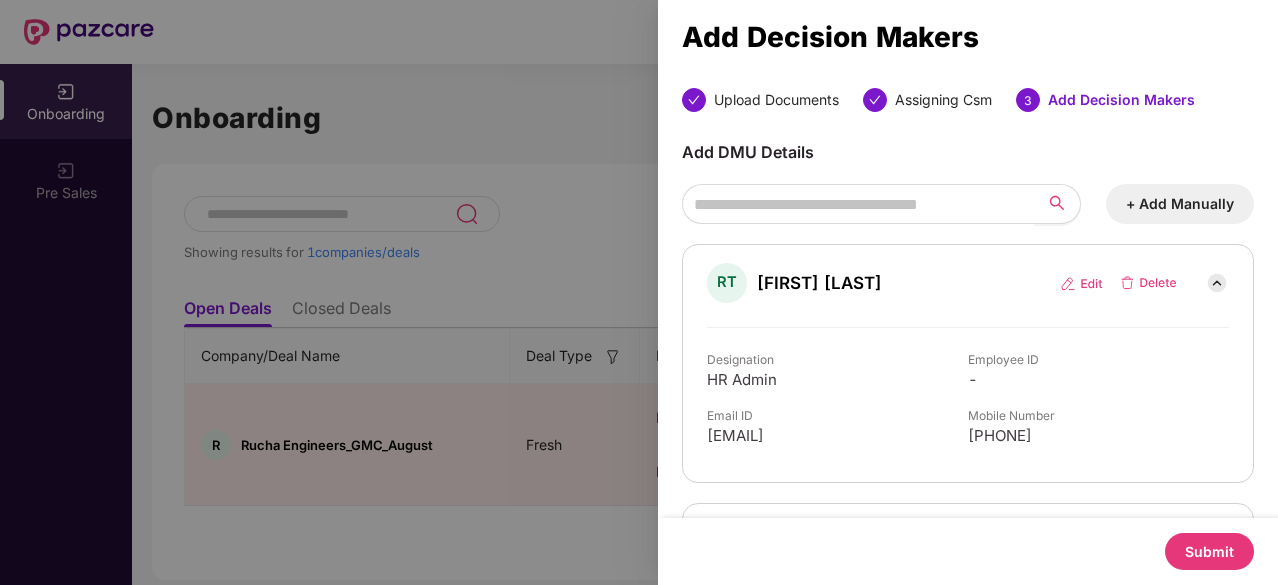 click on "Submit" at bounding box center [1209, 551] 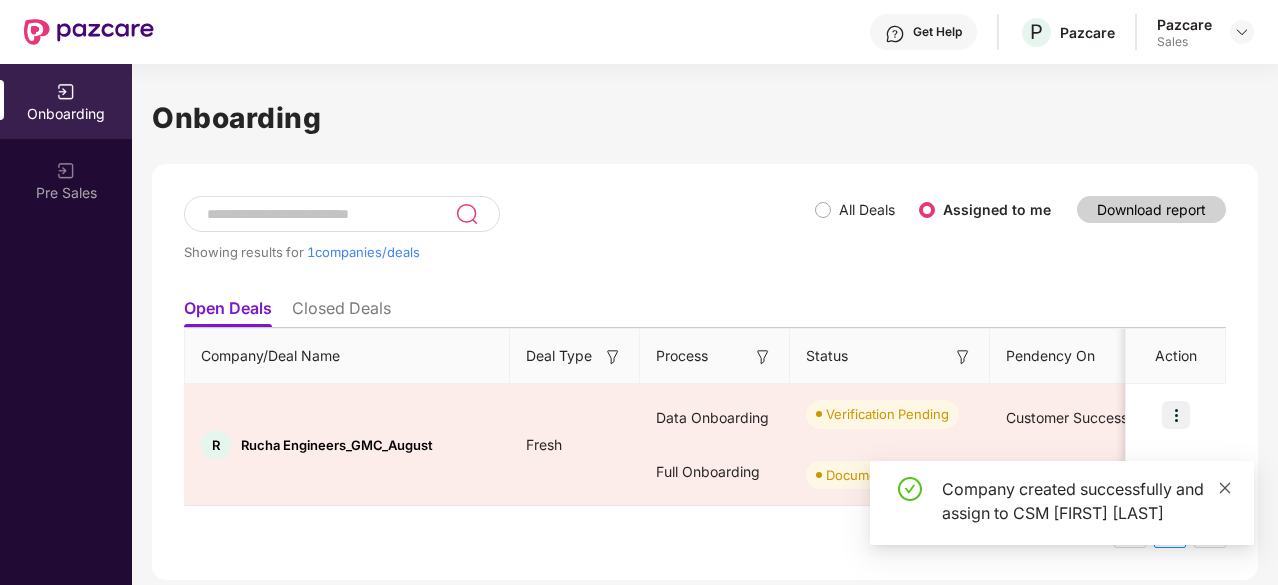 click 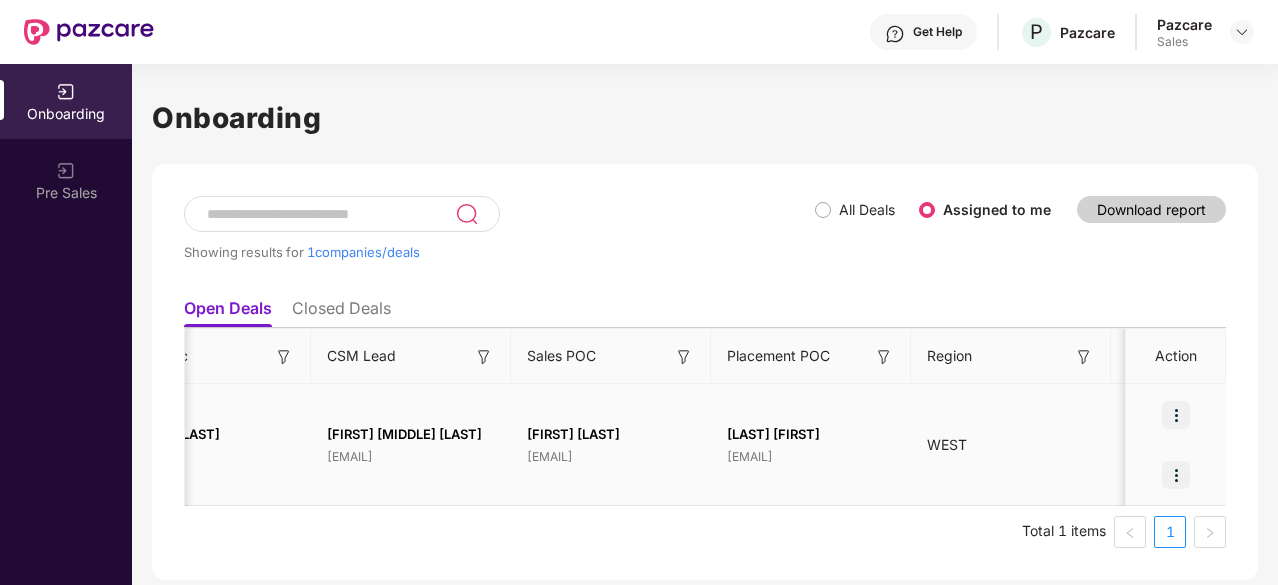 scroll, scrollTop: 0, scrollLeft: 1882, axis: horizontal 